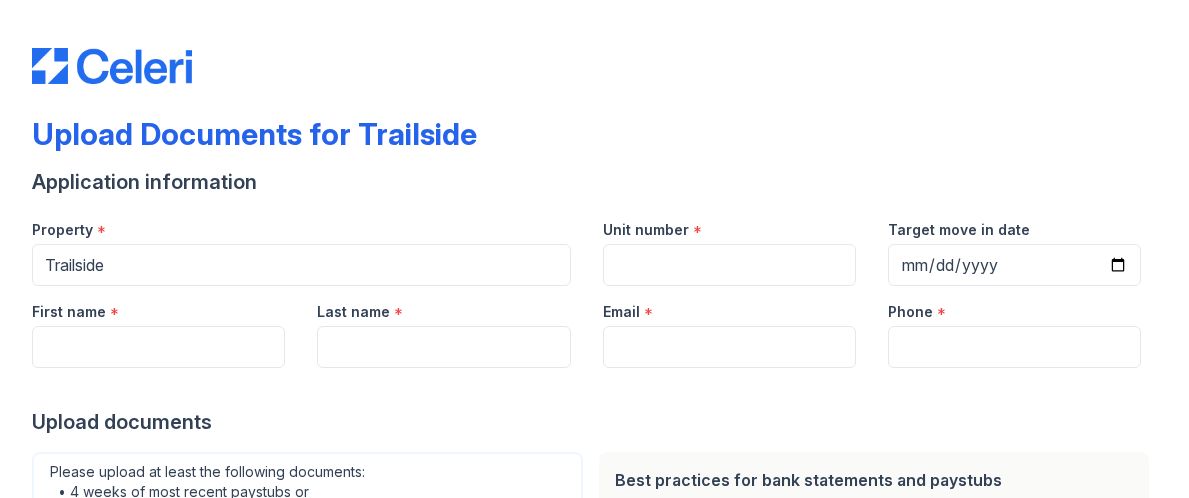 scroll, scrollTop: 0, scrollLeft: 0, axis: both 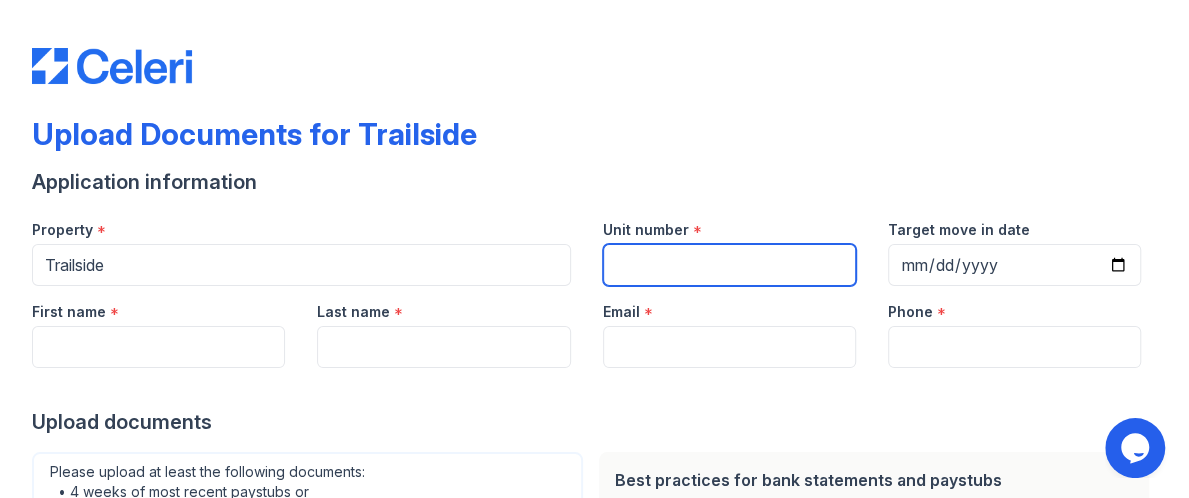 click on "Unit number" at bounding box center (729, 265) 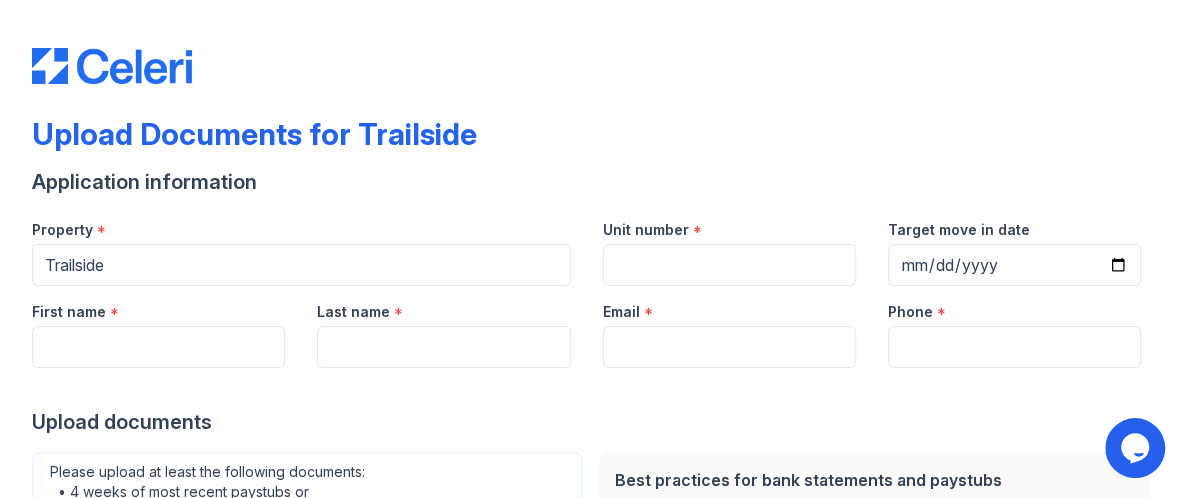 click on "Upload Documents for
Trailside" at bounding box center (594, 142) 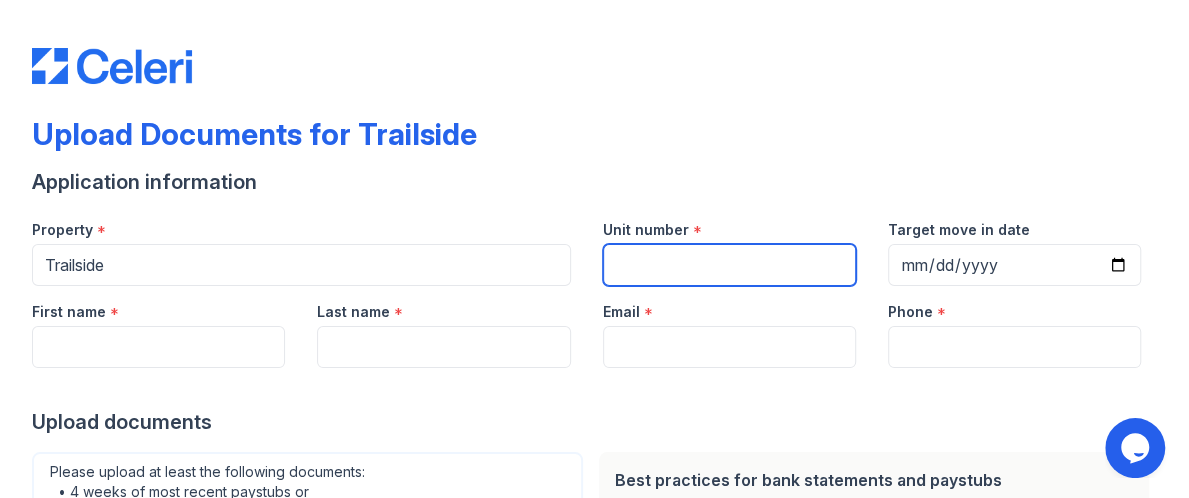 click on "Unit number" at bounding box center (729, 265) 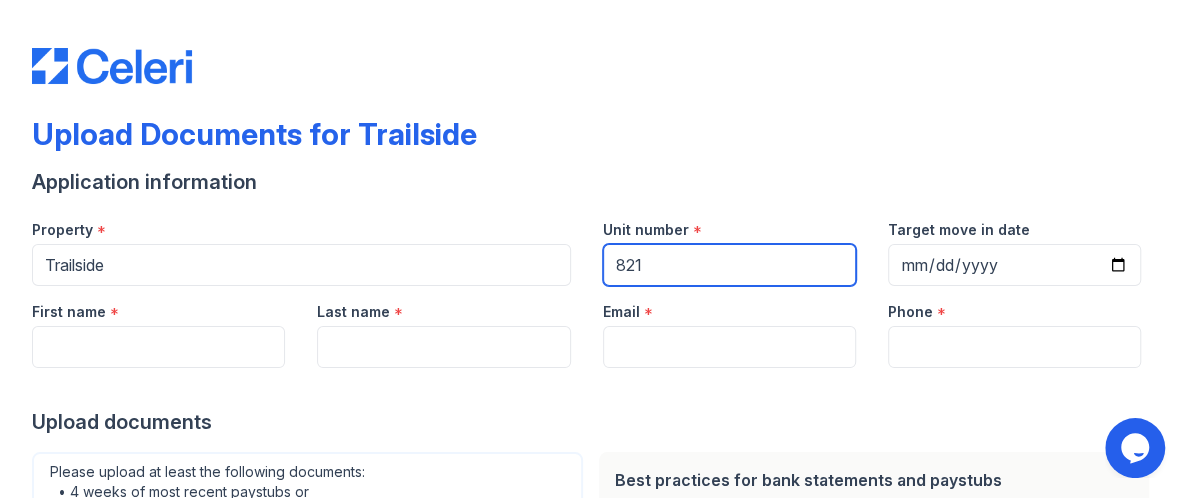 type on "821" 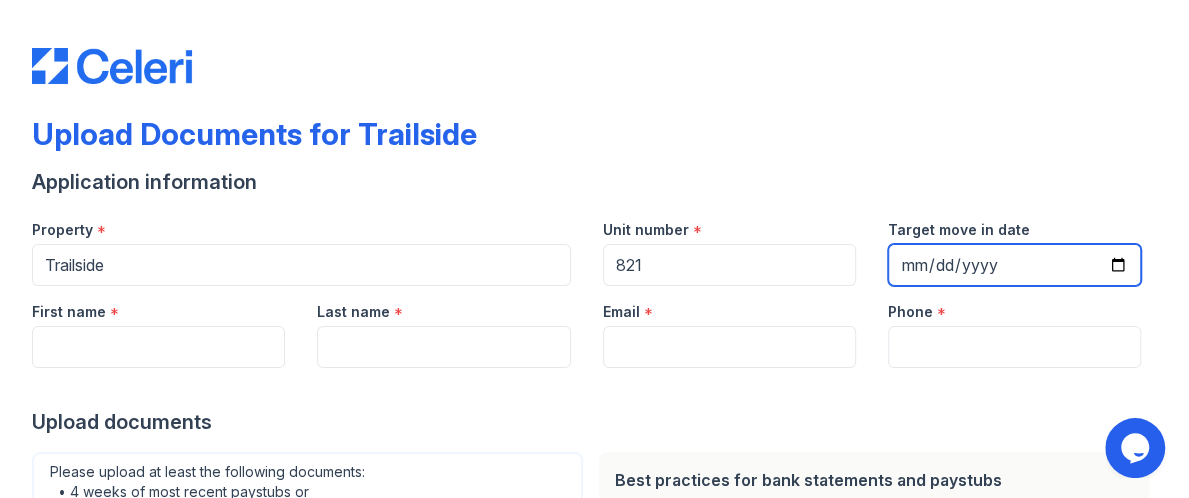 click on "Target move in date" at bounding box center [1014, 265] 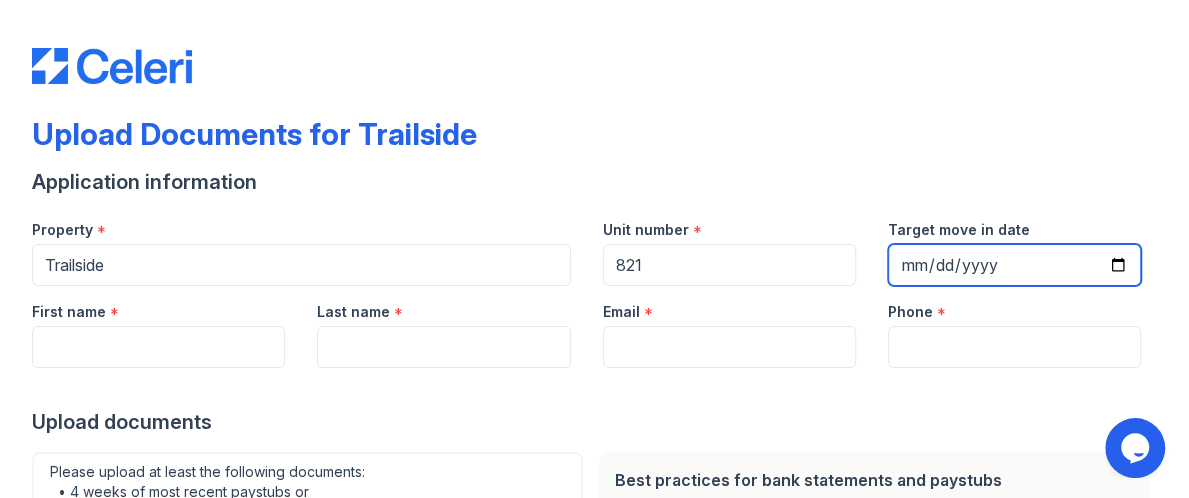 click on "Target move in date" at bounding box center [1014, 265] 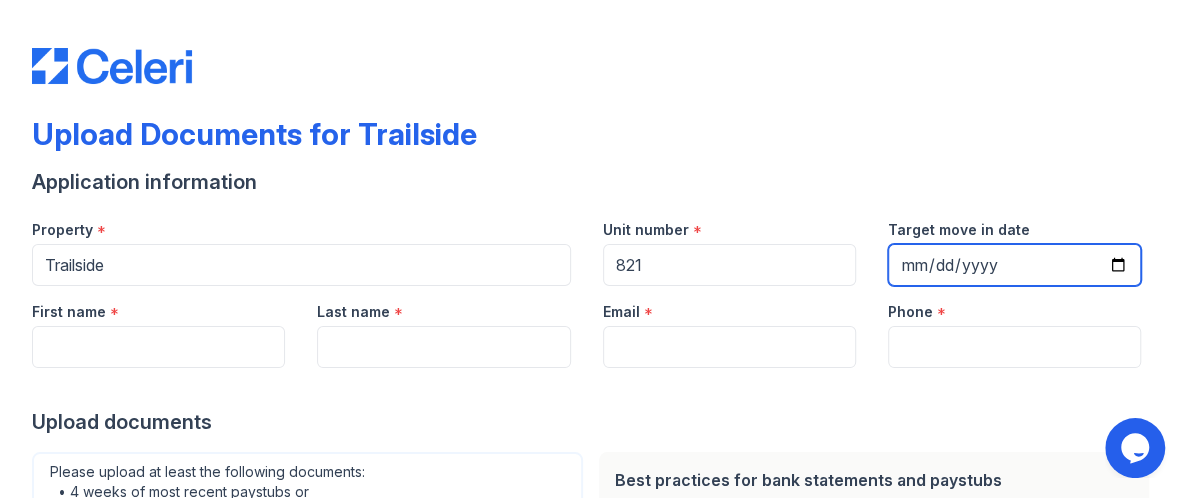 type on "[DATE]" 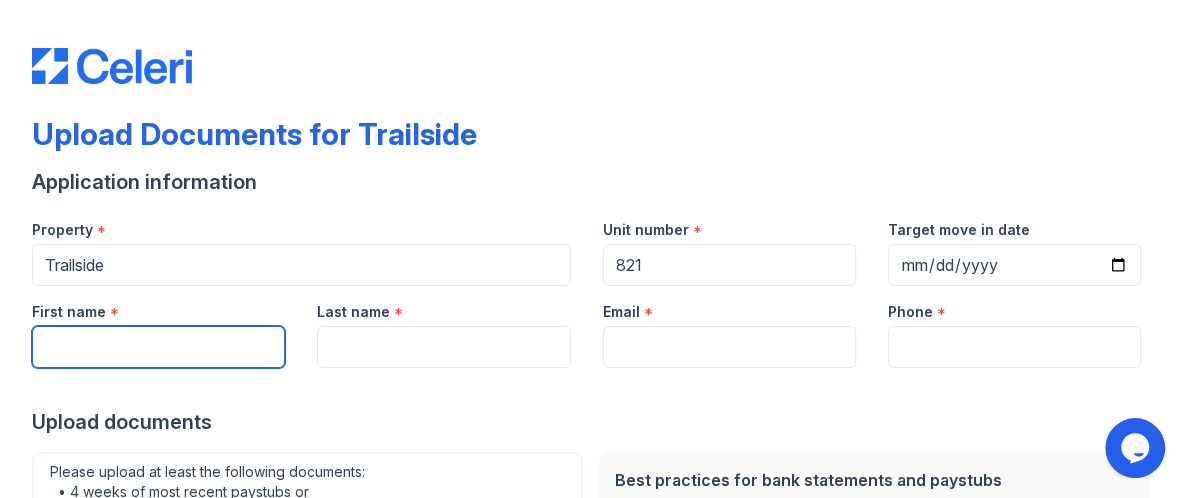 click on "First name" at bounding box center [158, 347] 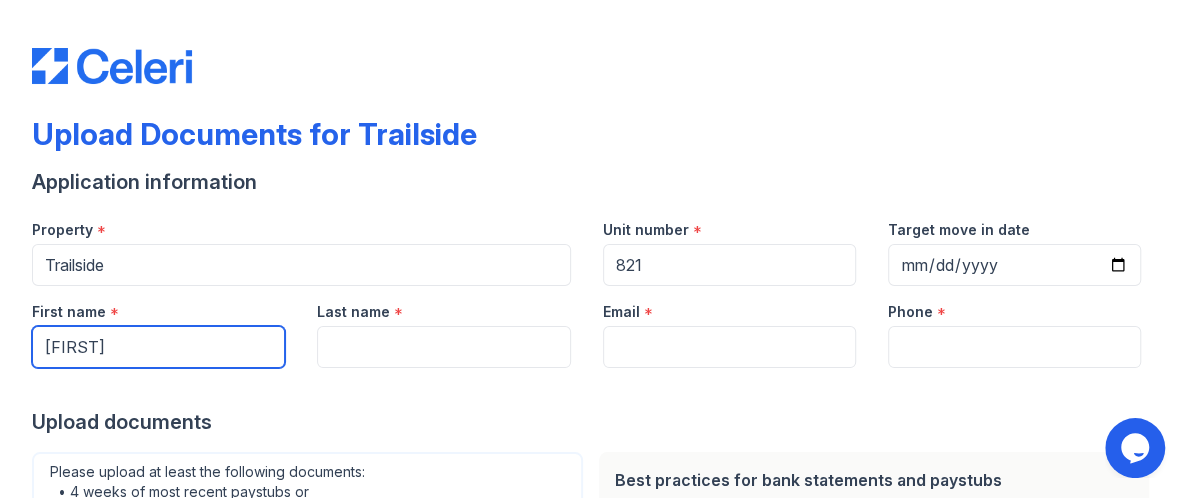 type on "[FIRST]" 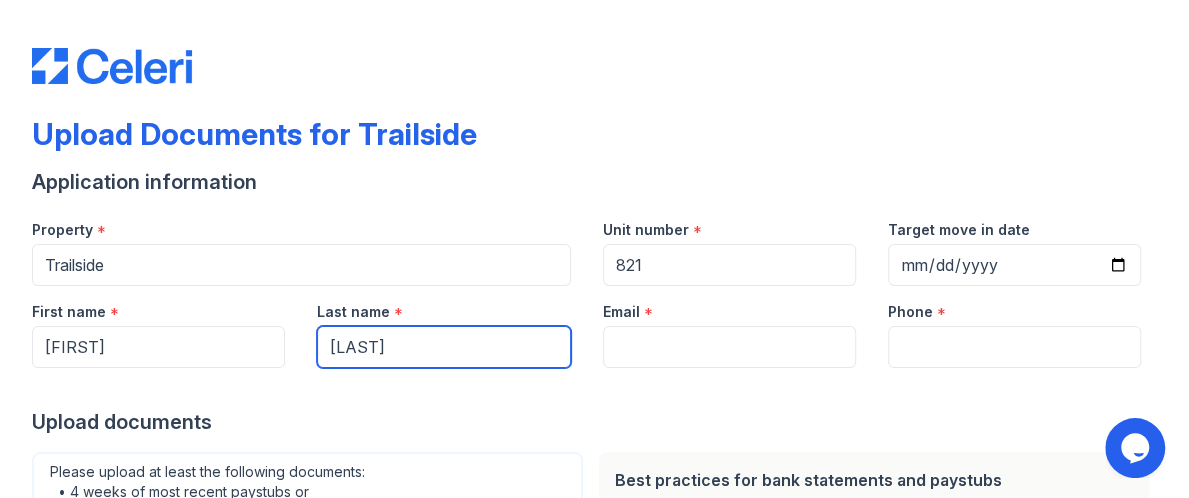 type on "[LAST]" 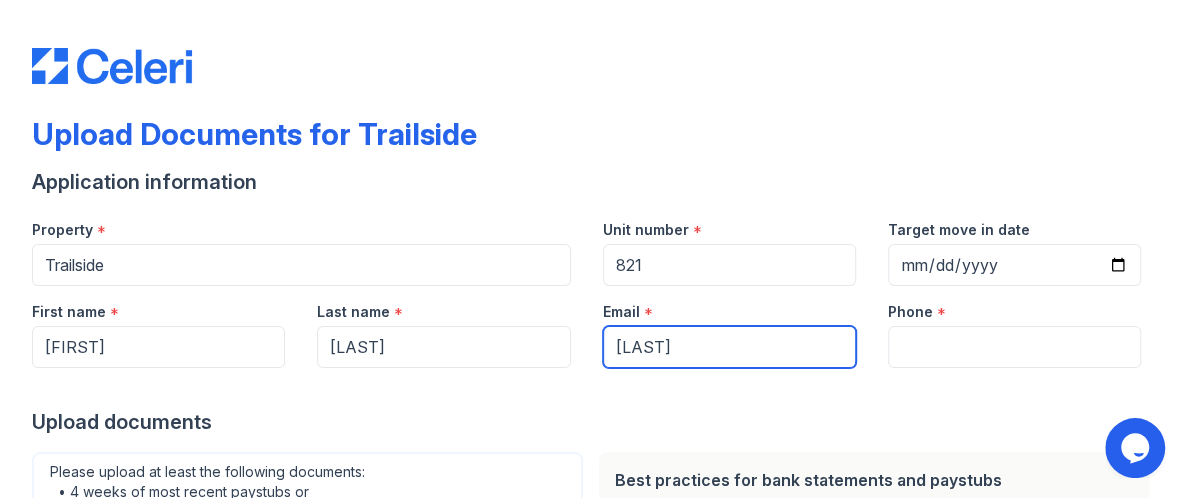 type on "[EMAIL]" 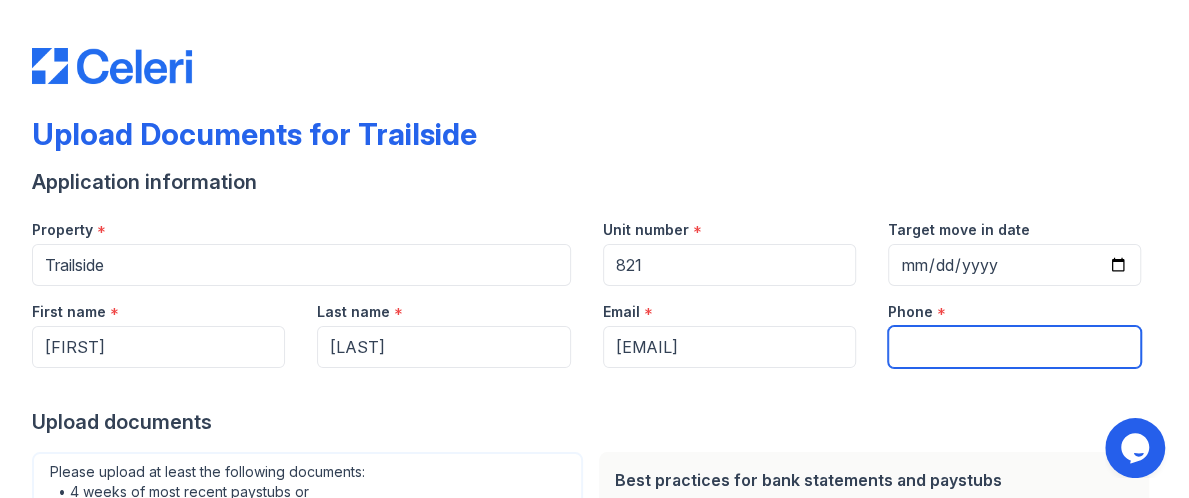 click on "Phone" at bounding box center [1014, 347] 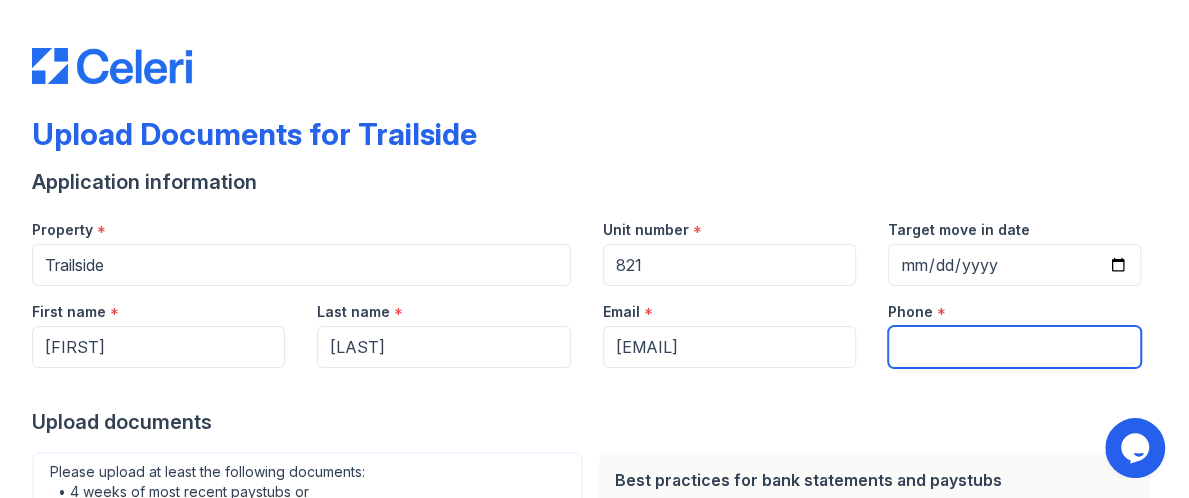 type on "[PHONE]" 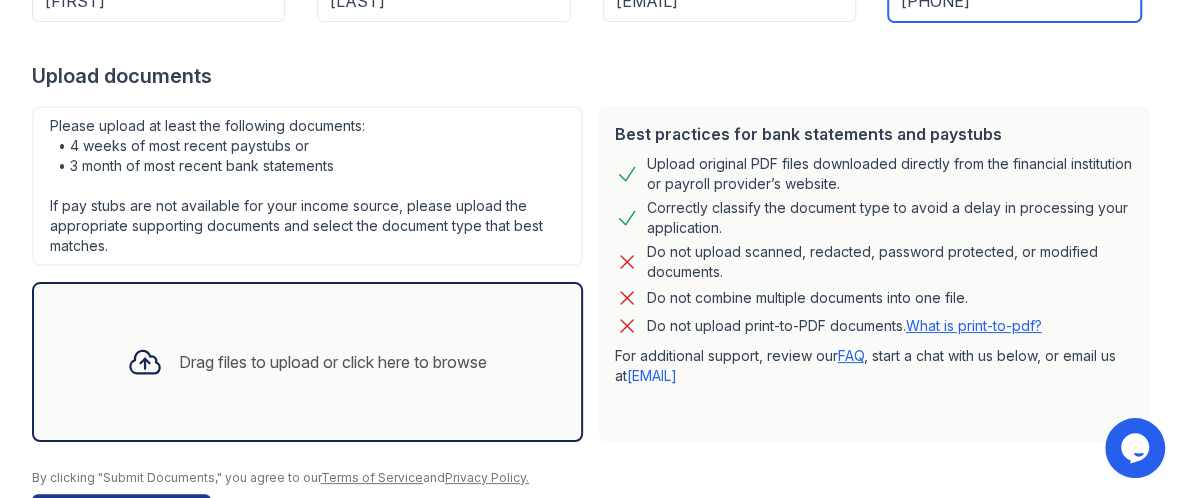 scroll, scrollTop: 412, scrollLeft: 0, axis: vertical 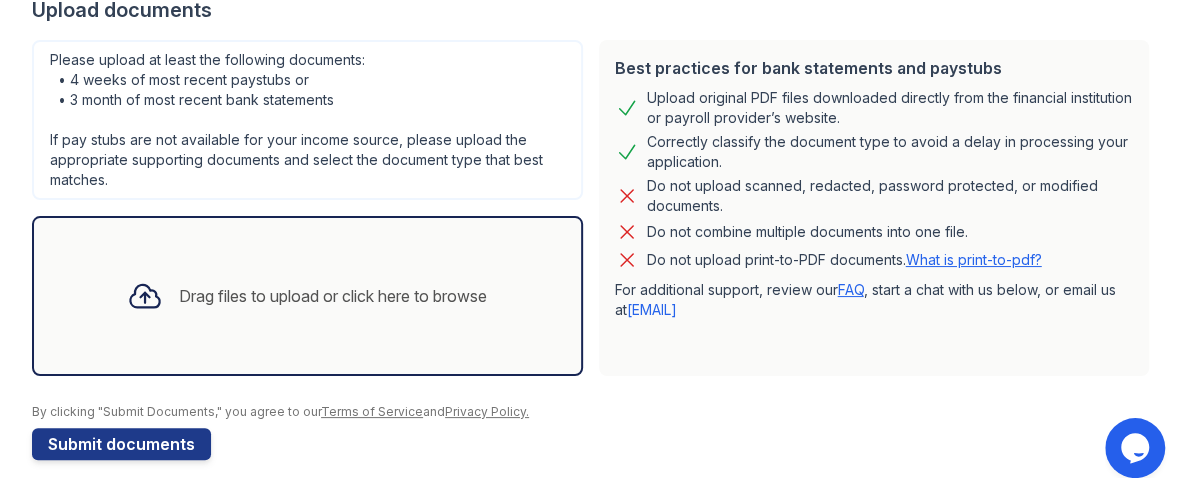click on "Drag files to upload or click here to browse" at bounding box center (333, 296) 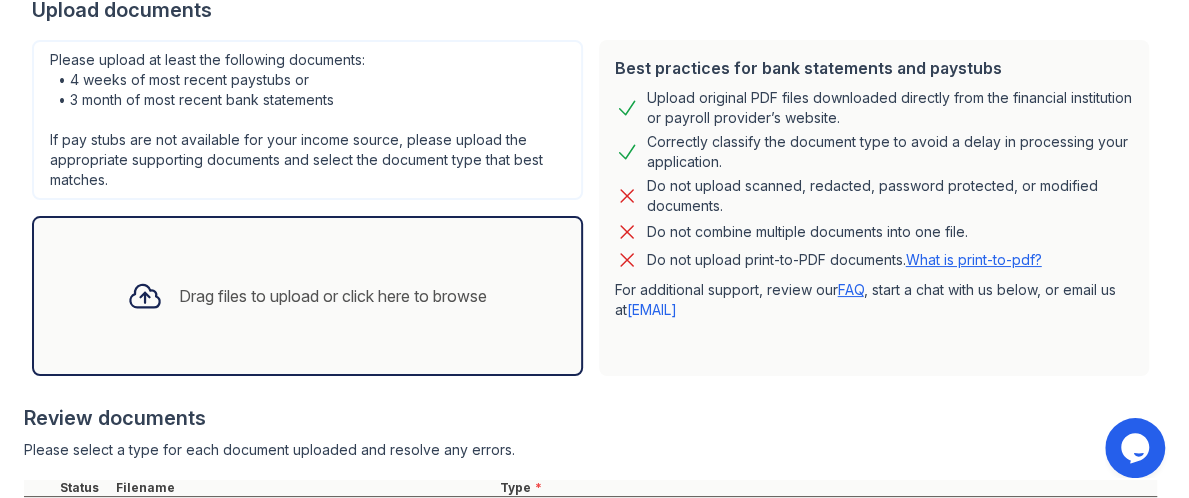 click on "Drag files to upload or click here to browse" at bounding box center [333, 296] 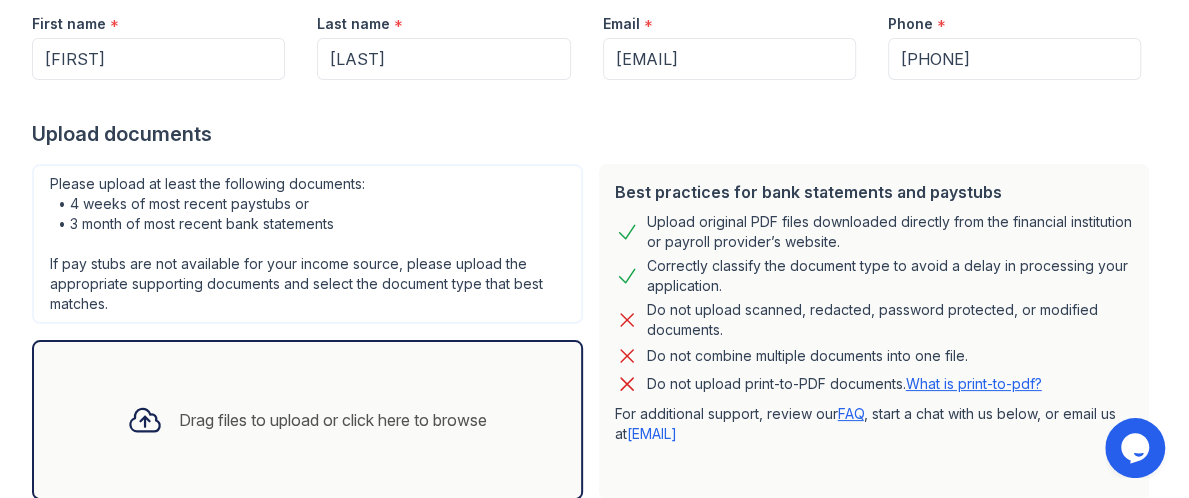 scroll, scrollTop: 252, scrollLeft: 0, axis: vertical 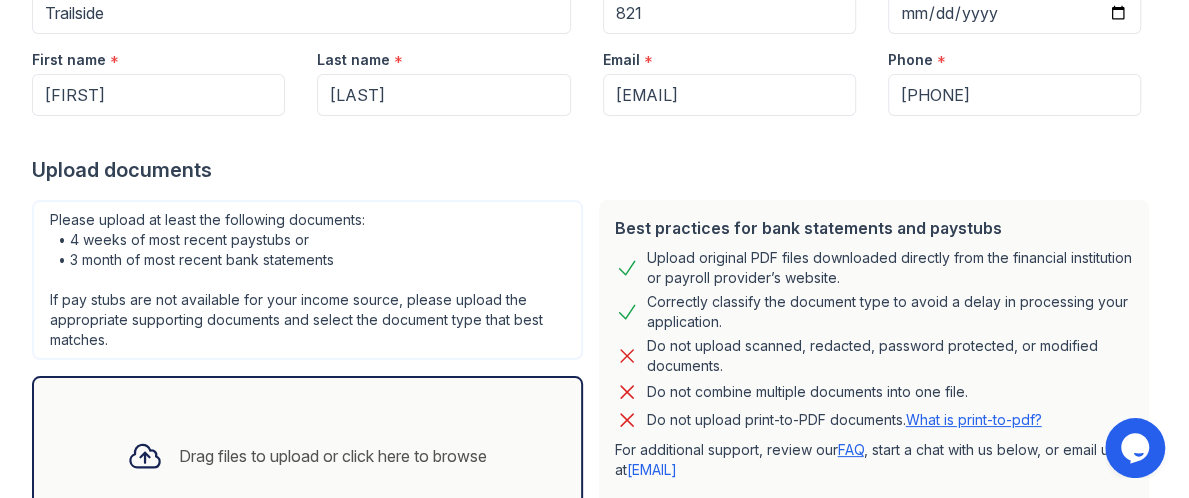 click 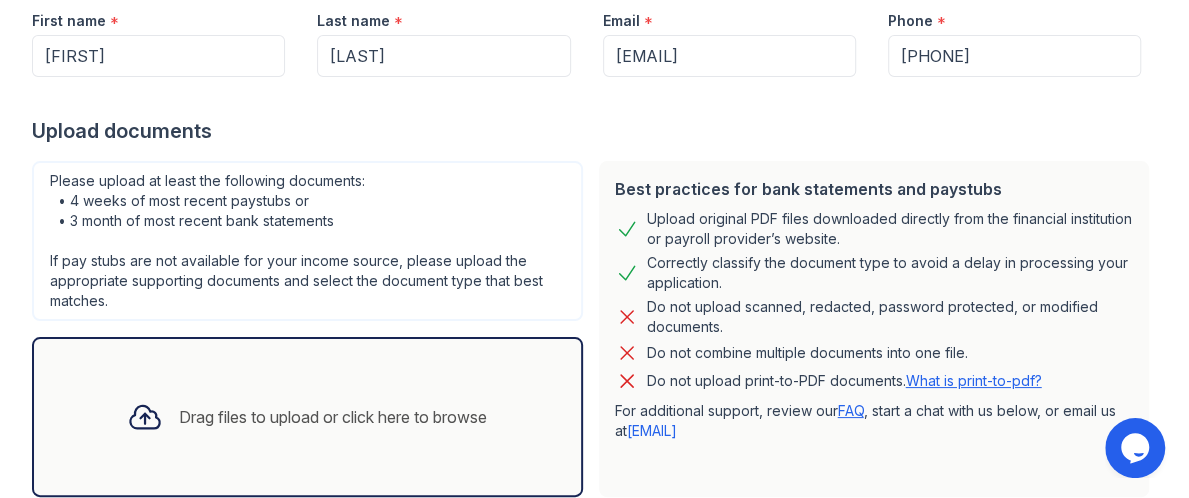 scroll, scrollTop: 293, scrollLeft: 0, axis: vertical 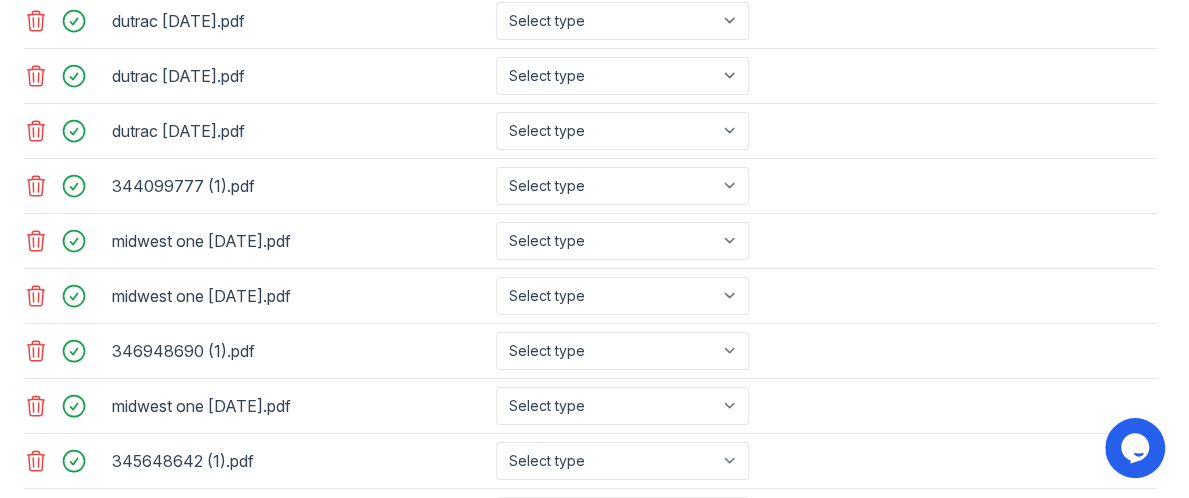 click 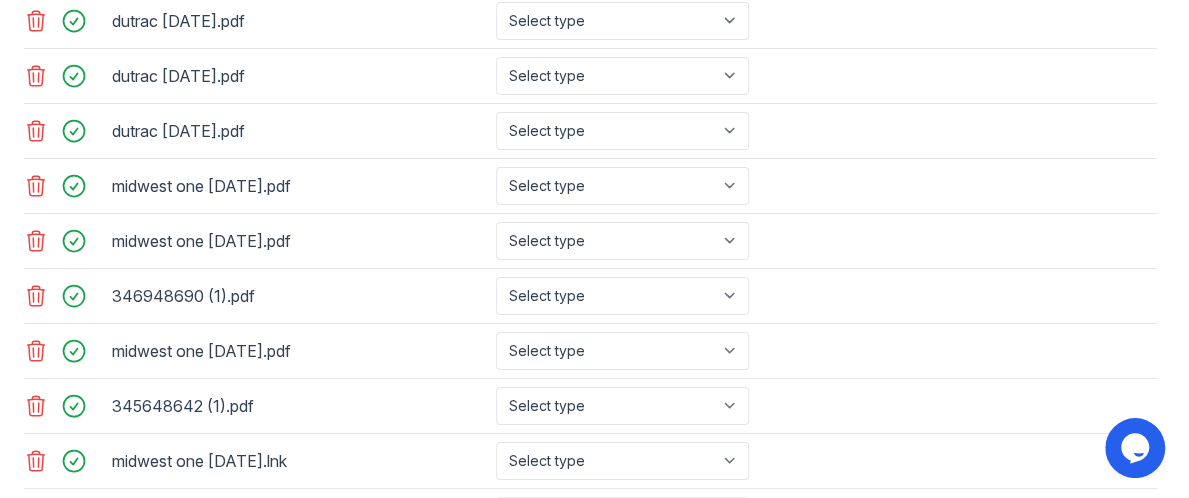 click 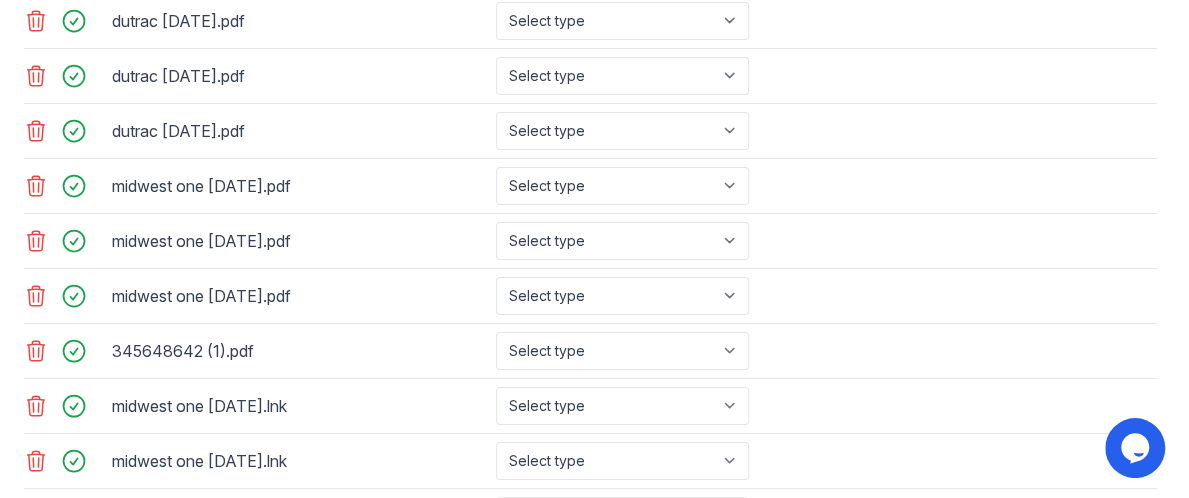 click 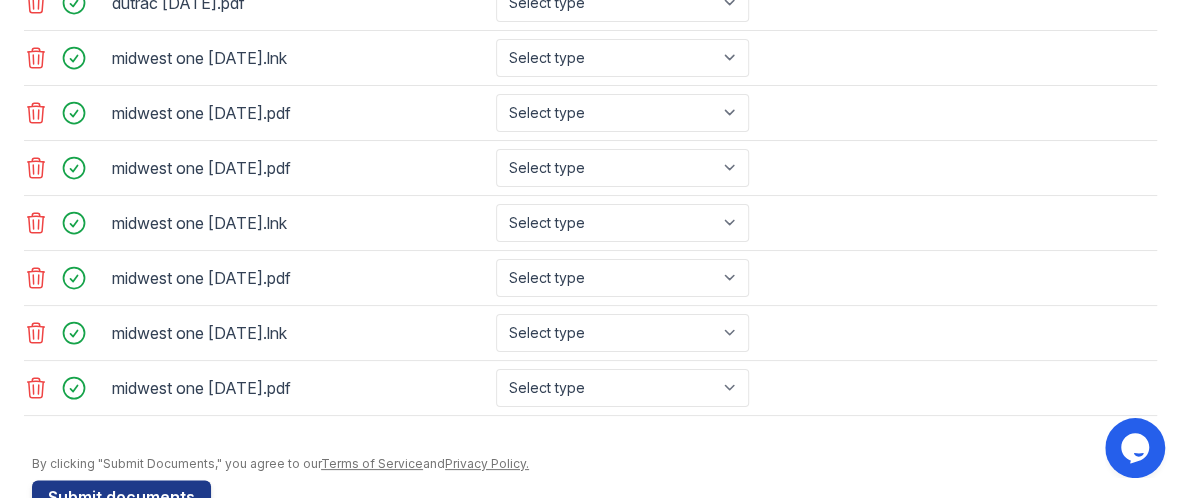 scroll, scrollTop: 1854, scrollLeft: 0, axis: vertical 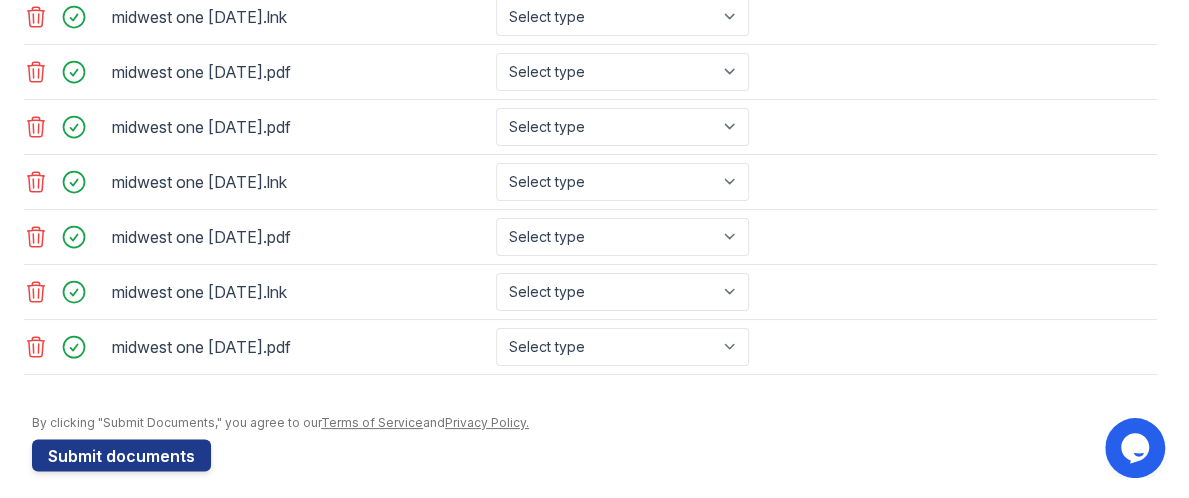click at bounding box center [594, 405] 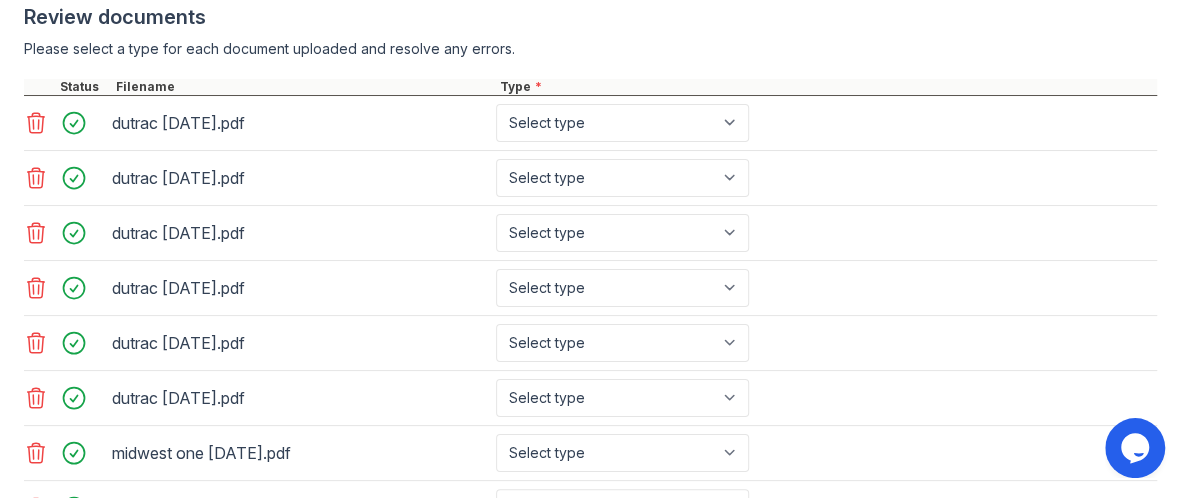 scroll, scrollTop: 840, scrollLeft: 0, axis: vertical 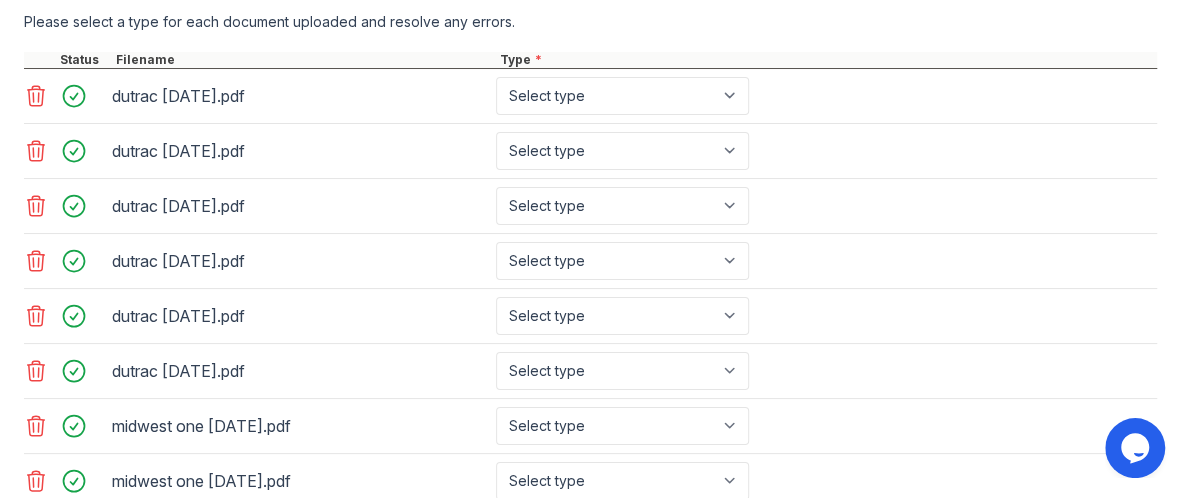 click 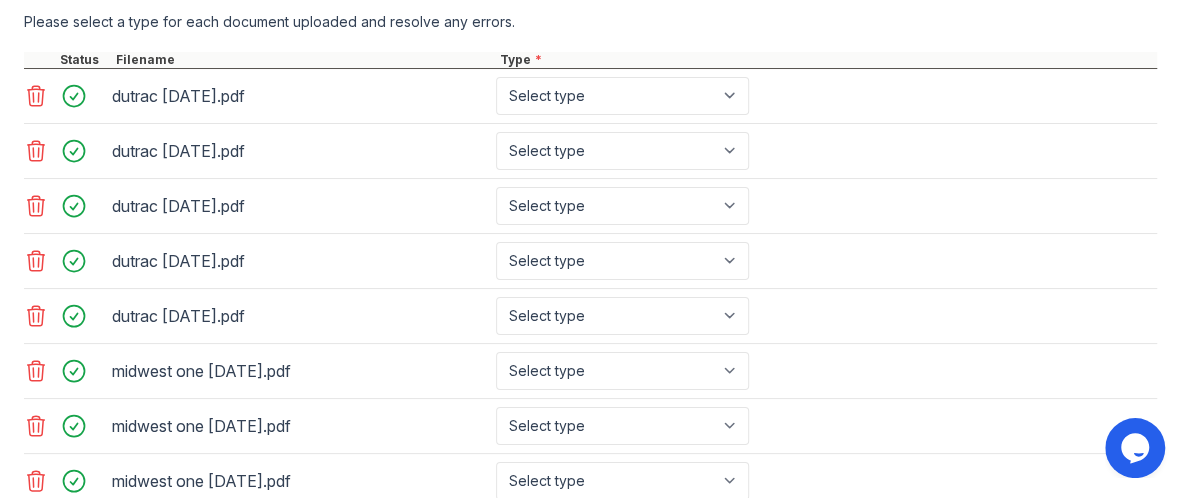 click 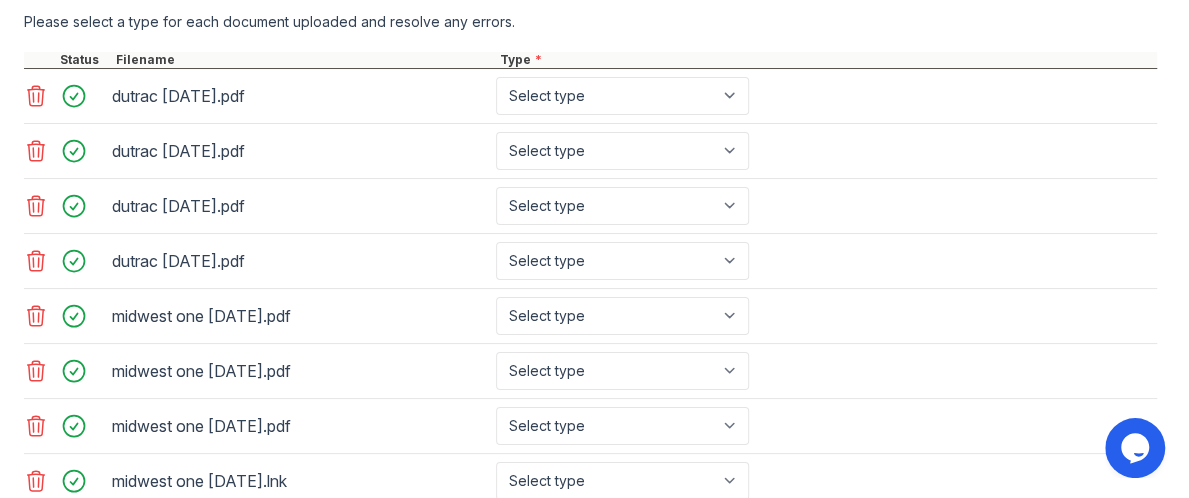 click 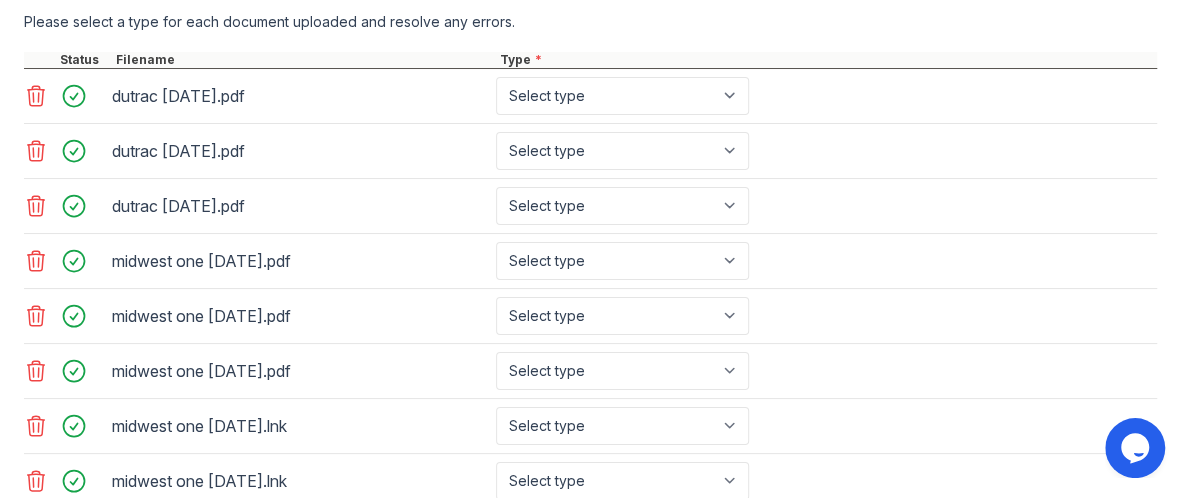 click 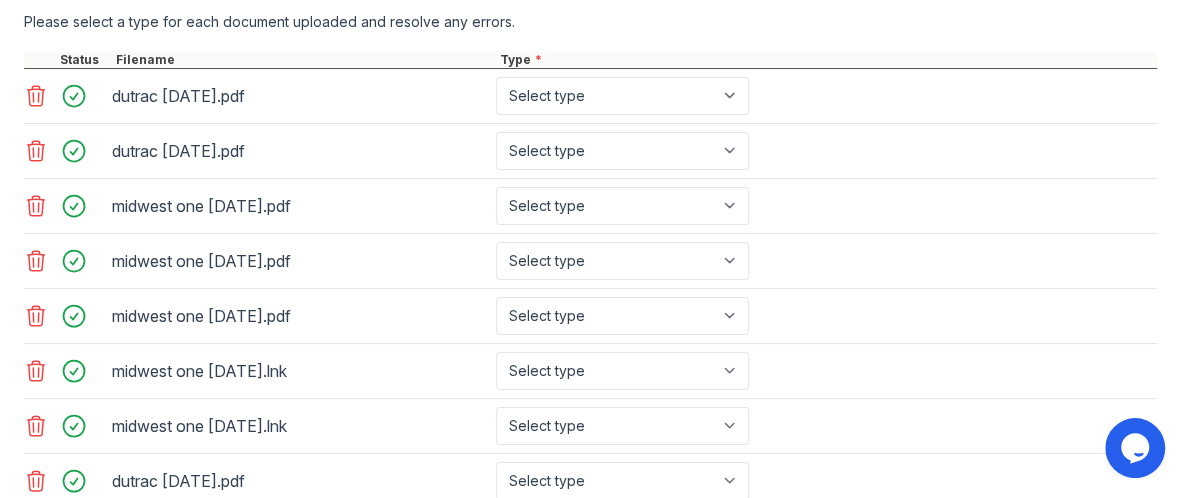 click 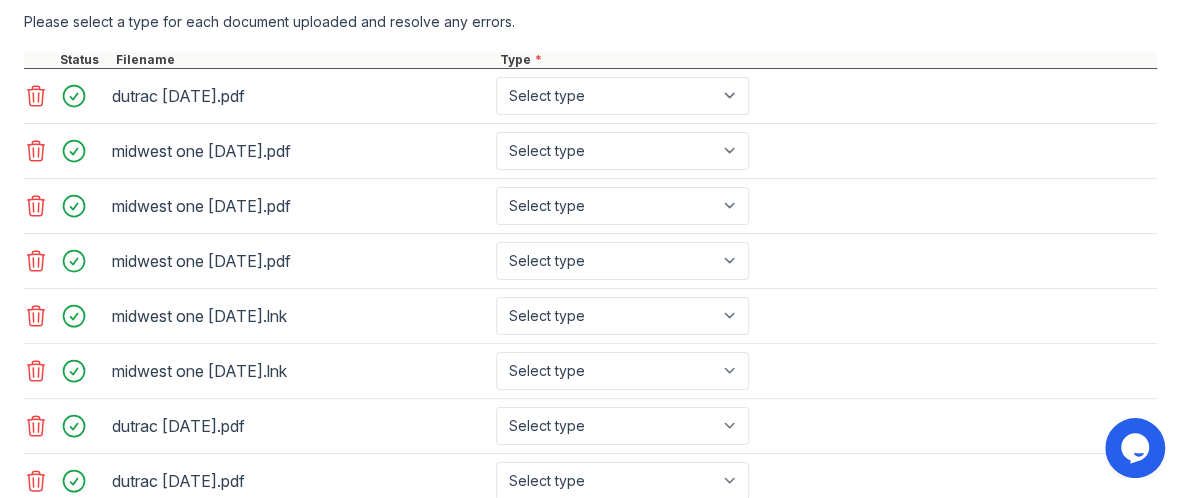 click 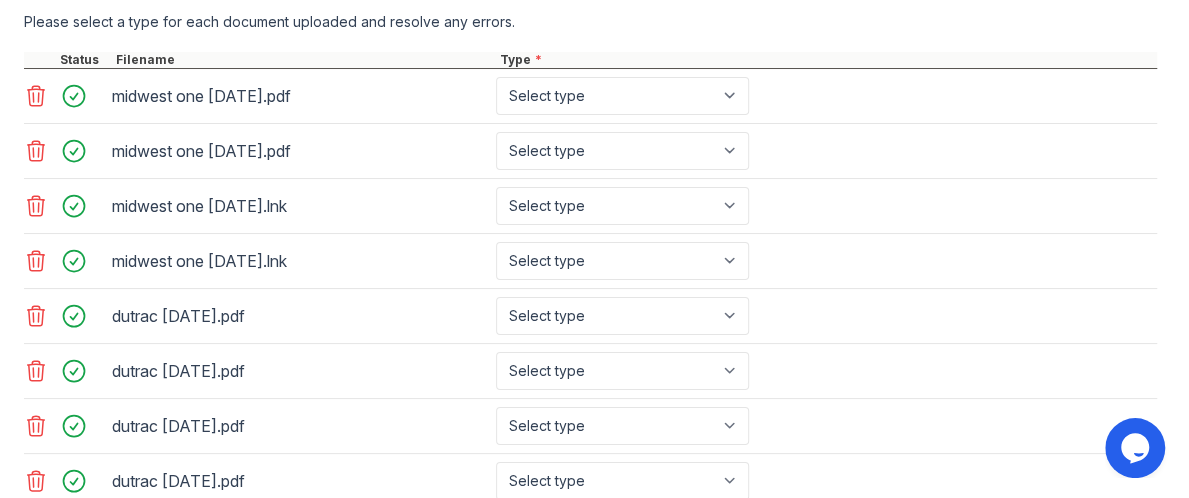 click 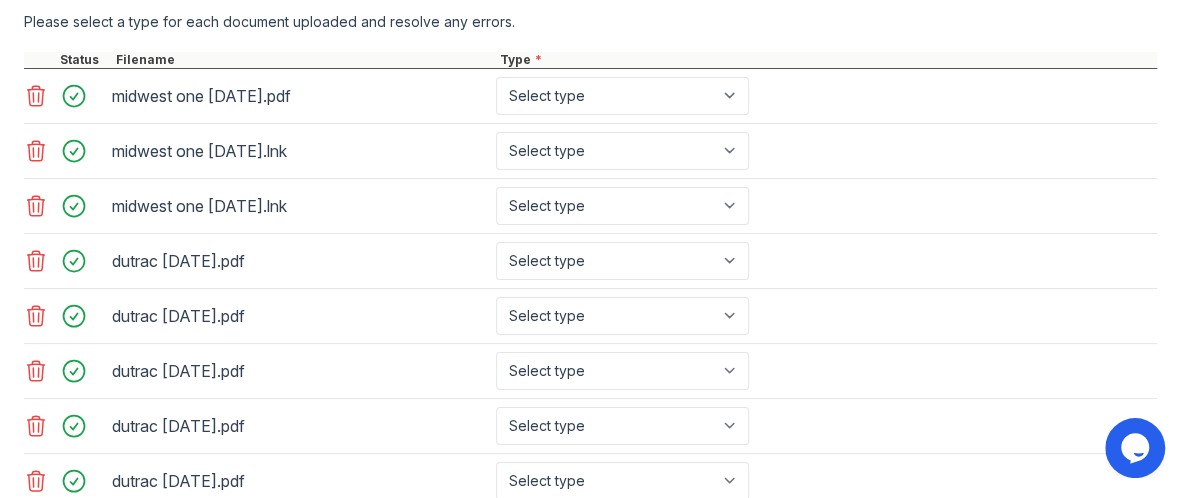 click 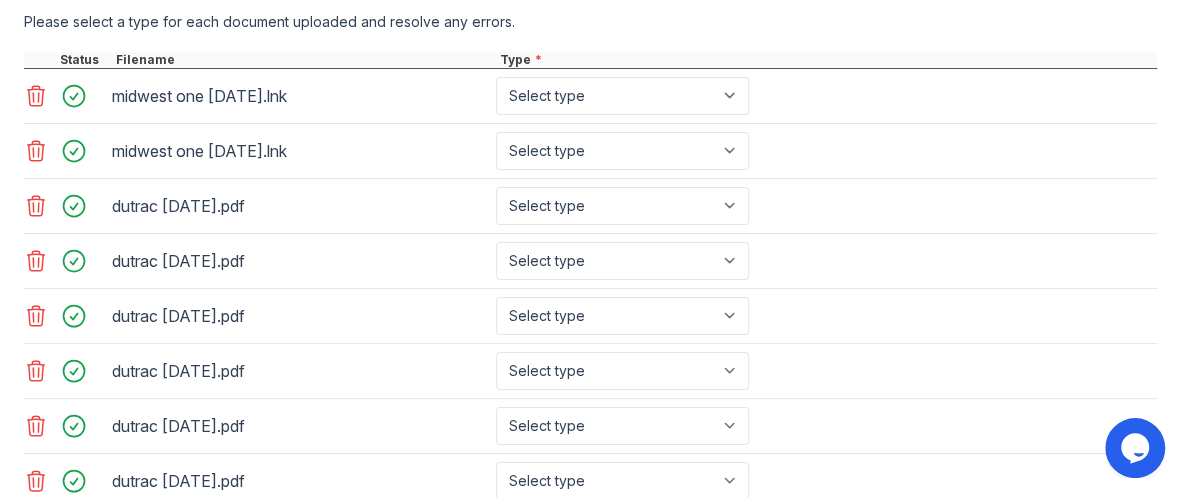 click 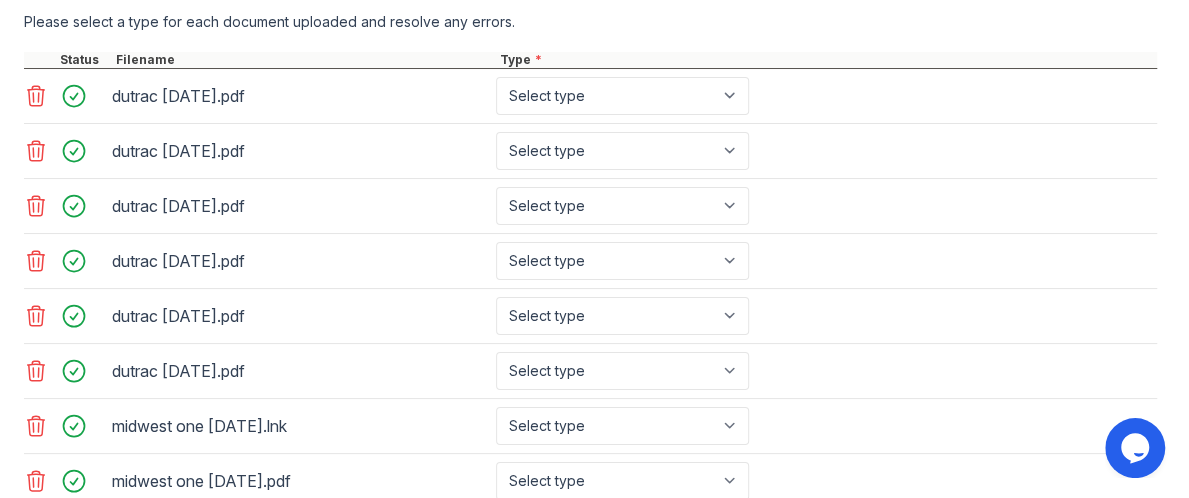 click 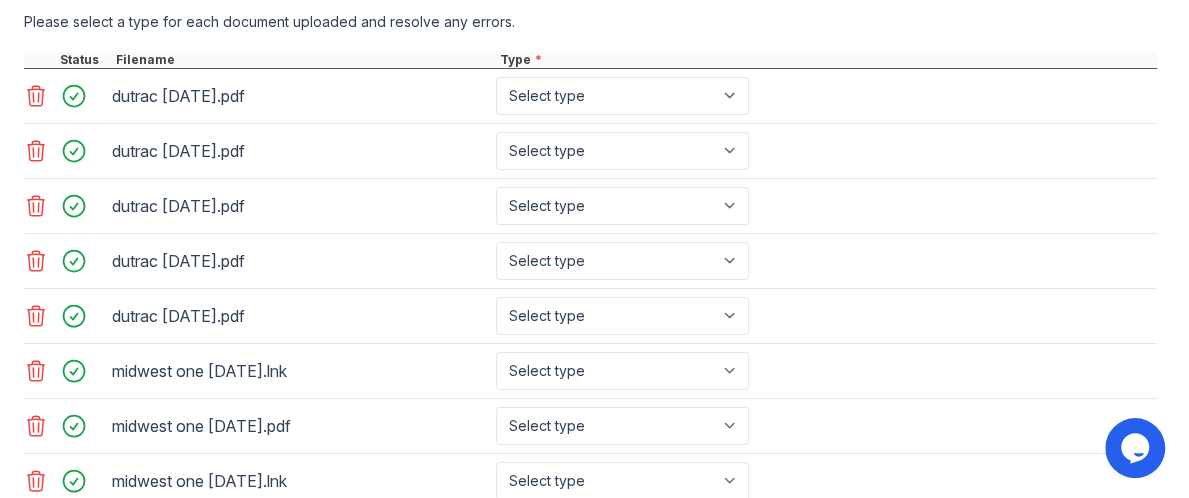 click 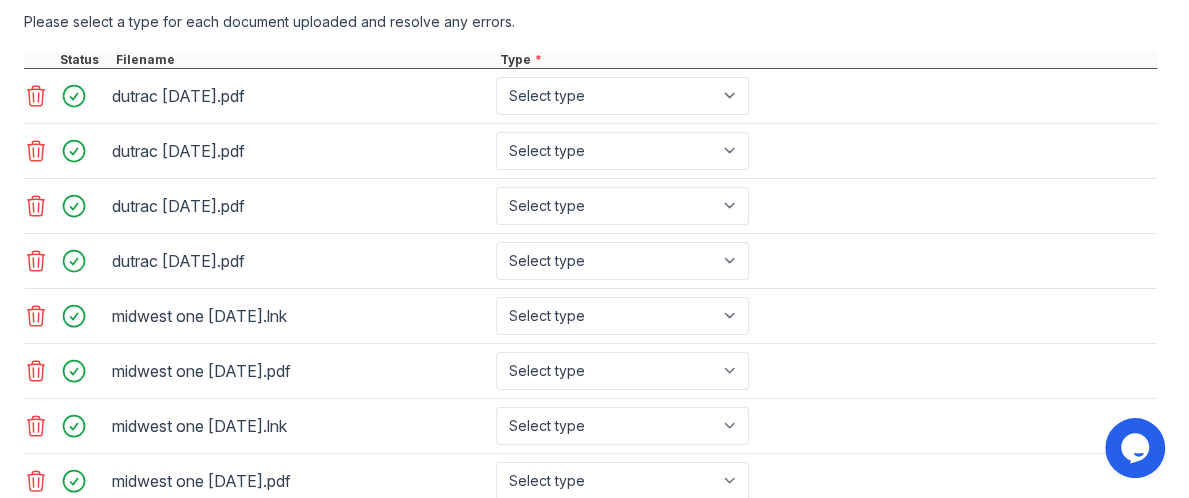 click 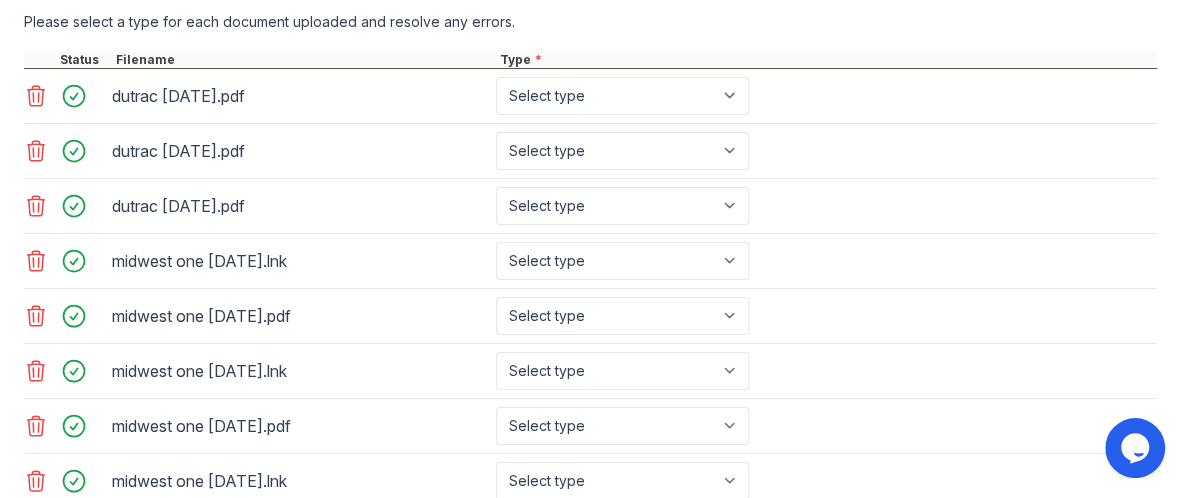 click 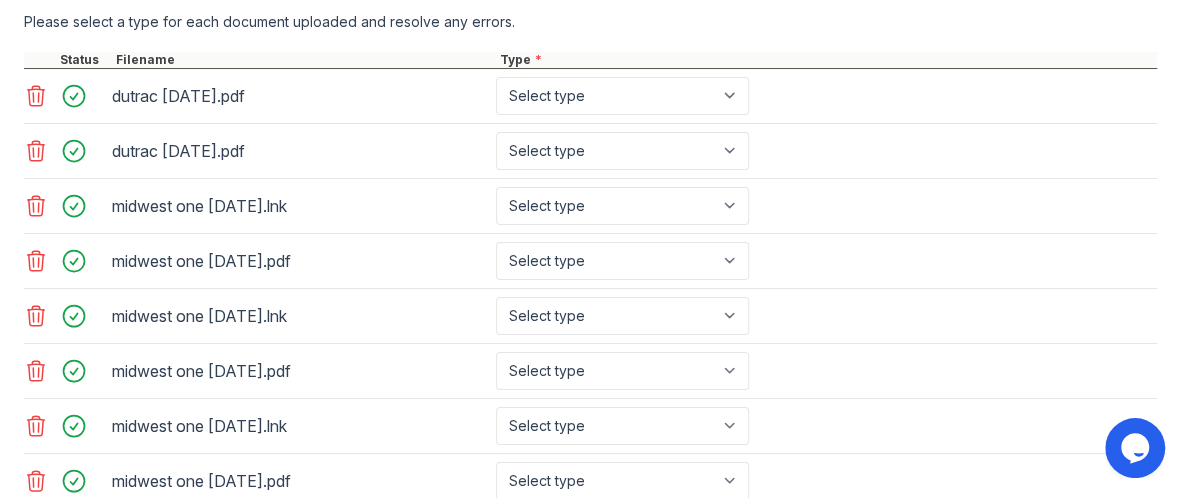 click 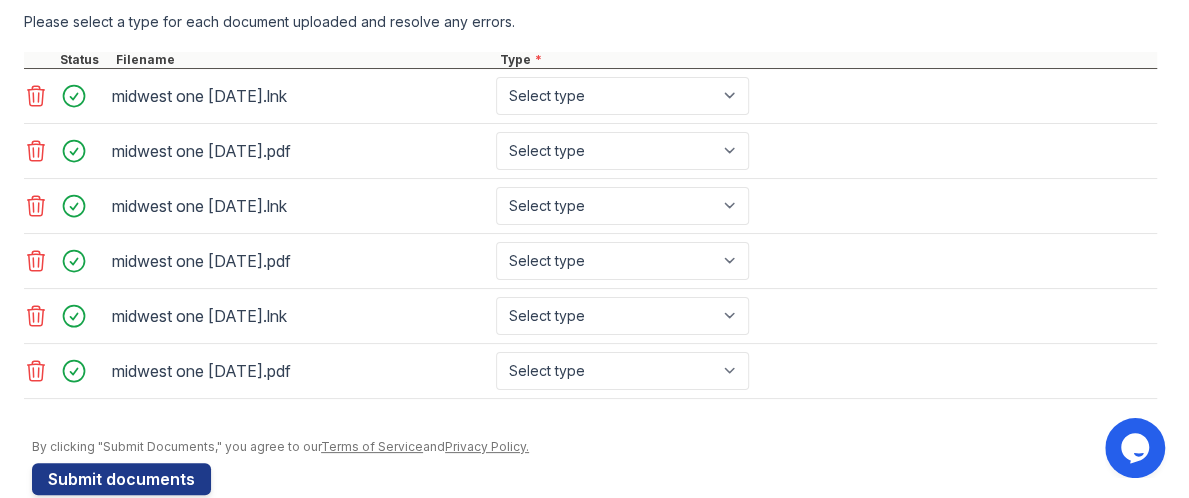 click 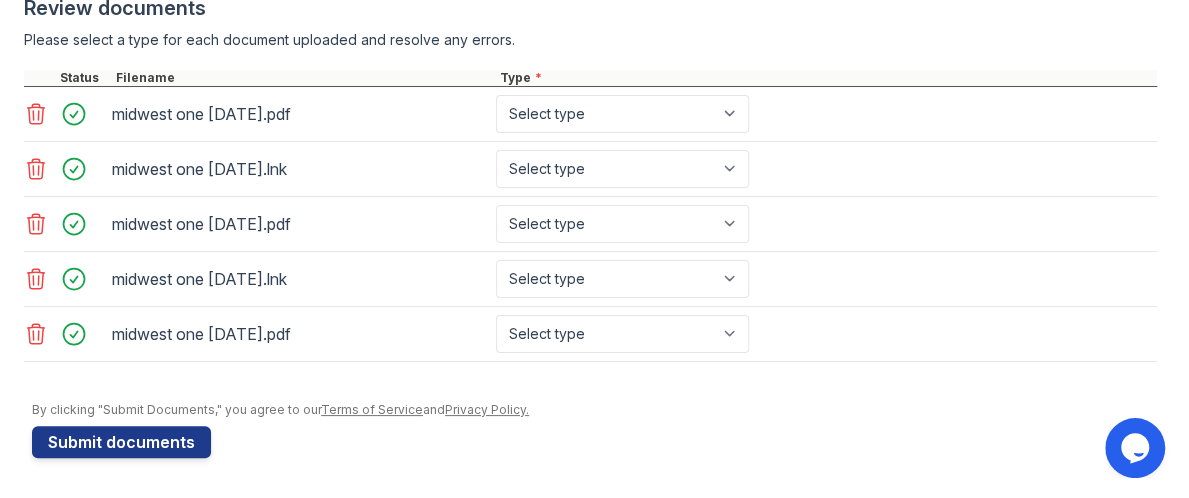 scroll, scrollTop: 818, scrollLeft: 0, axis: vertical 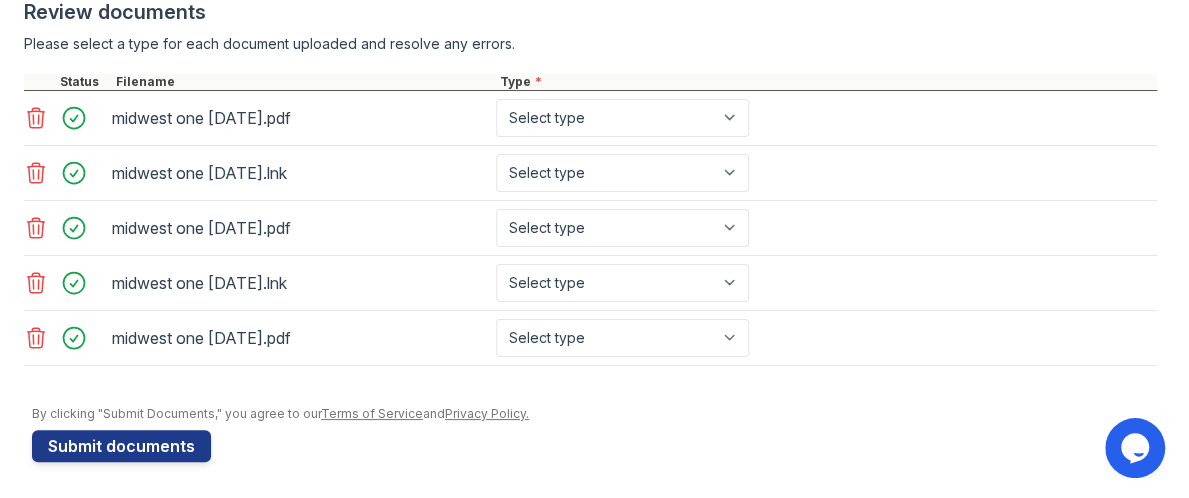 click at bounding box center [66, 118] 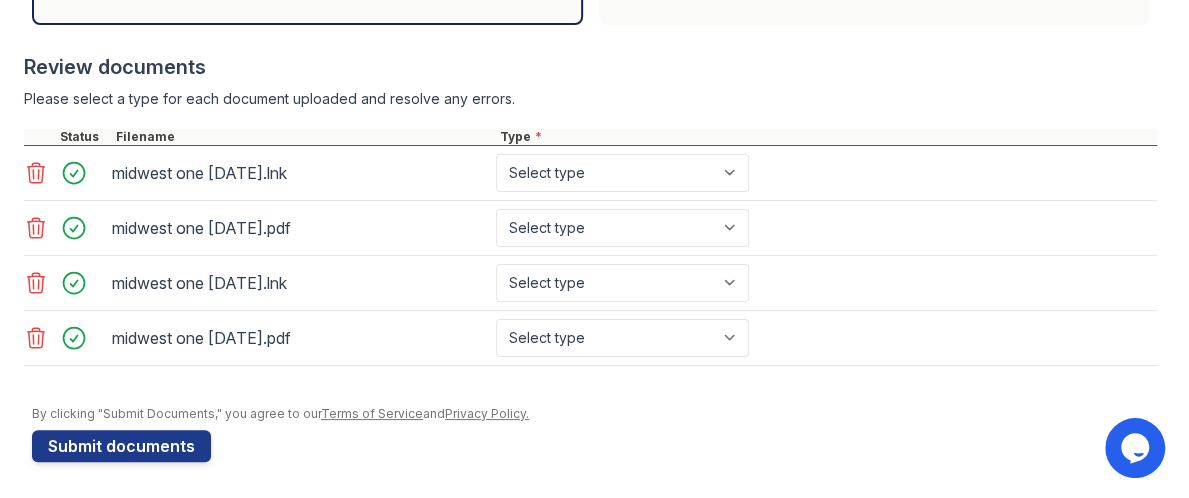 click at bounding box center [590, 119] 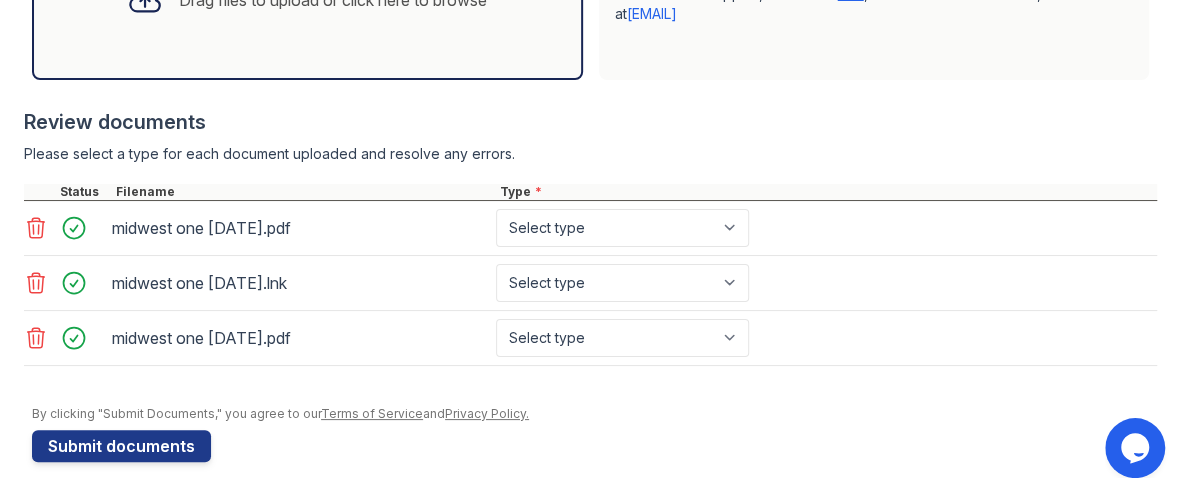 click 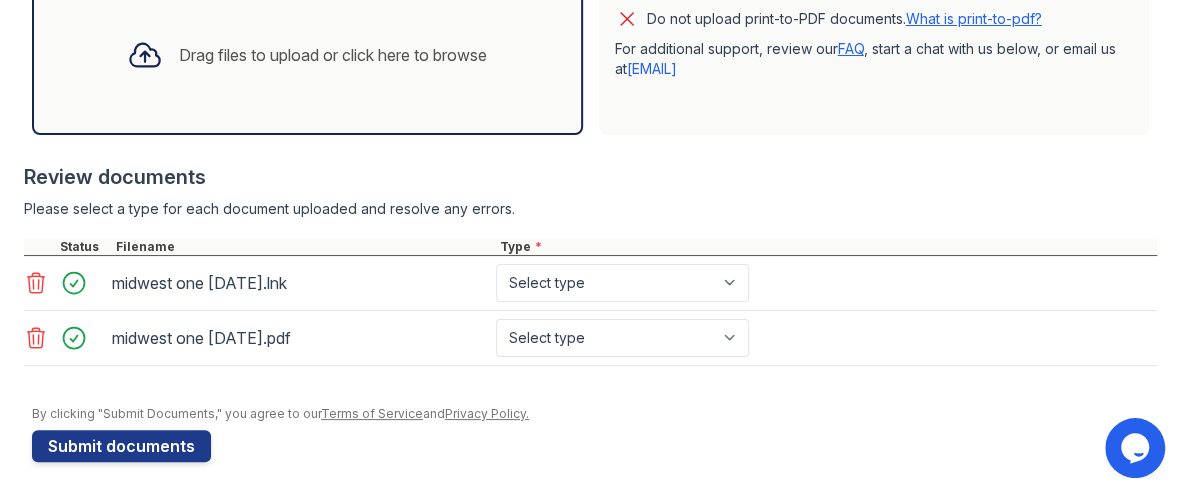 click 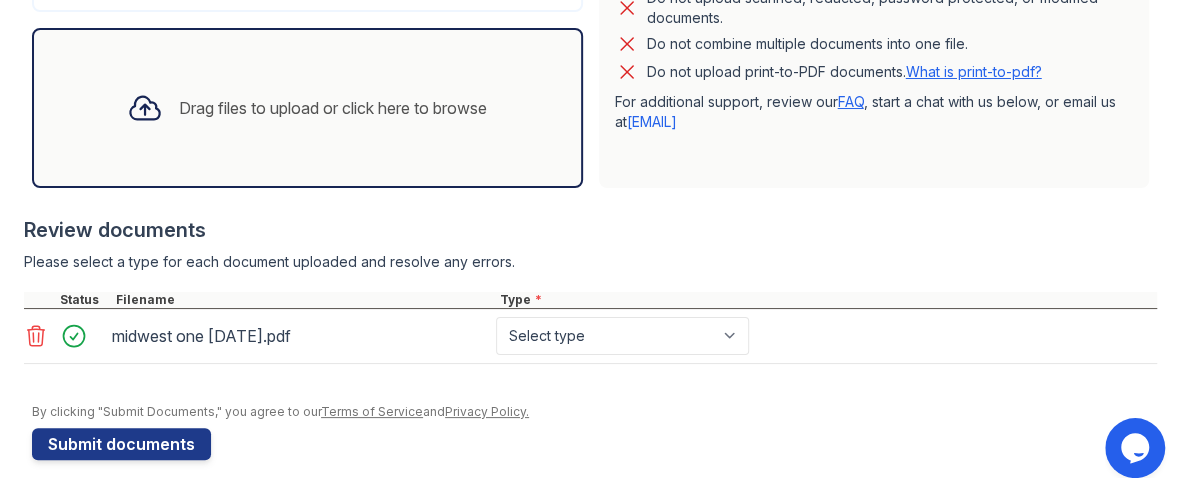 click 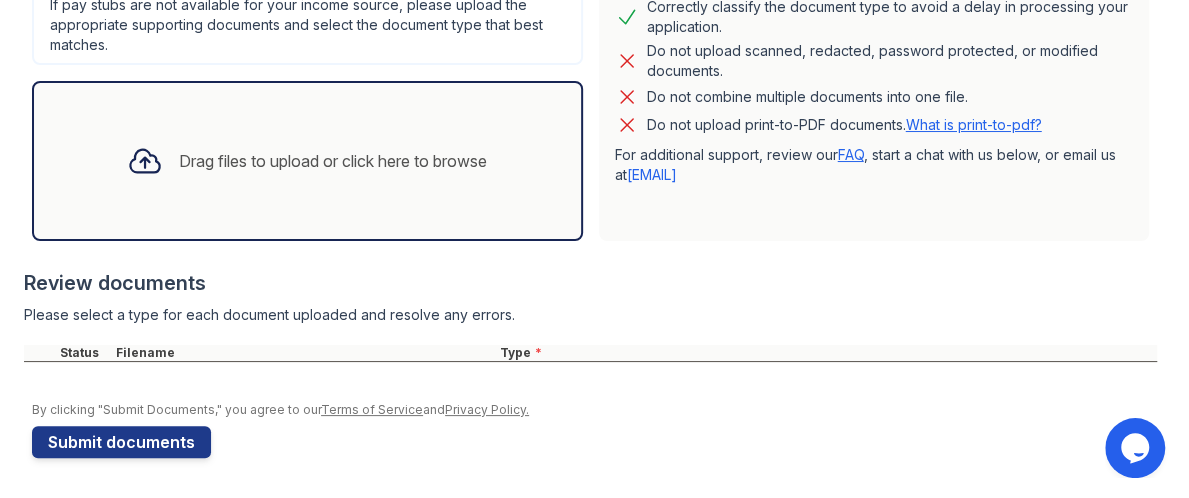 scroll, scrollTop: 545, scrollLeft: 0, axis: vertical 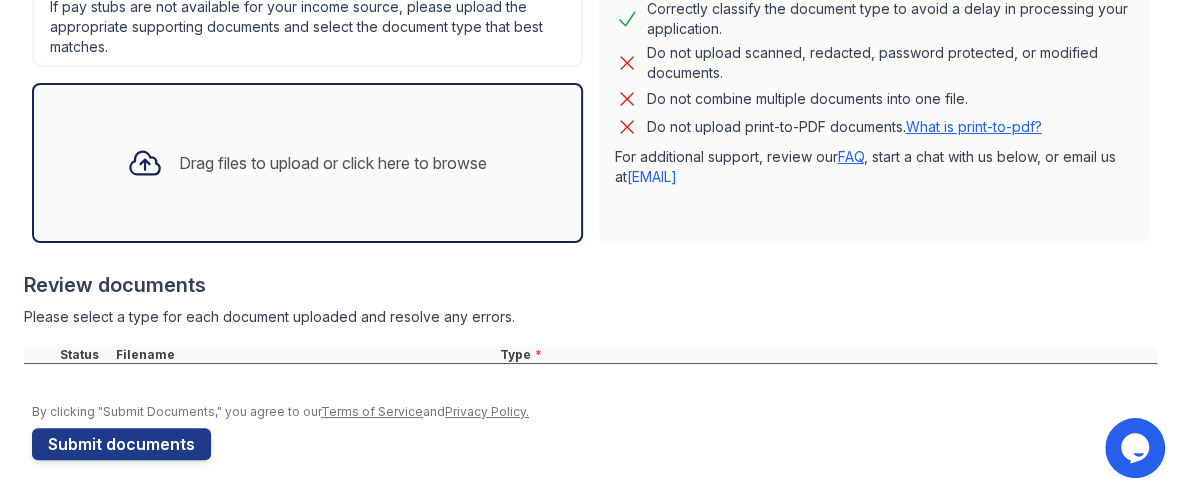 click 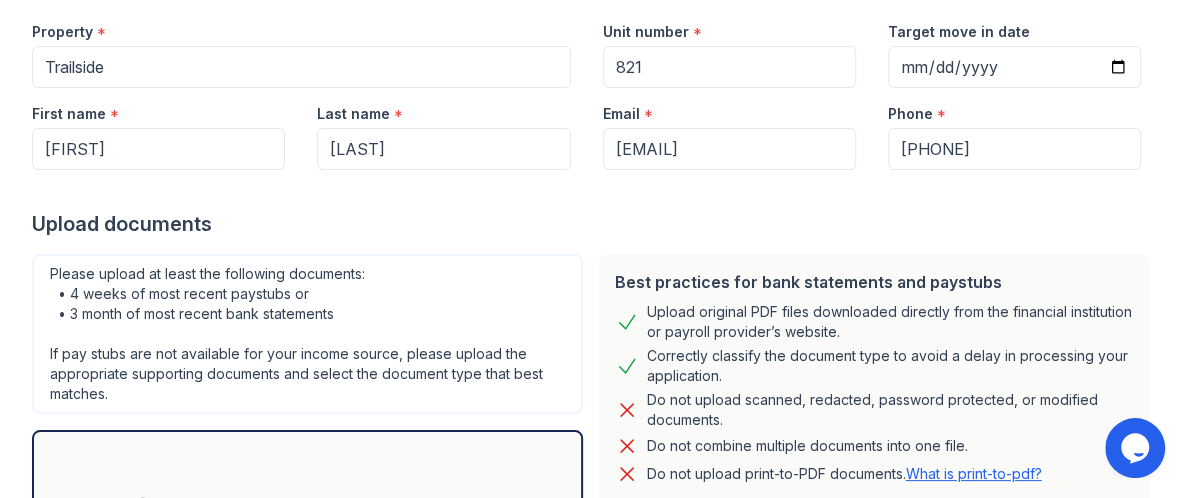 scroll, scrollTop: 172, scrollLeft: 0, axis: vertical 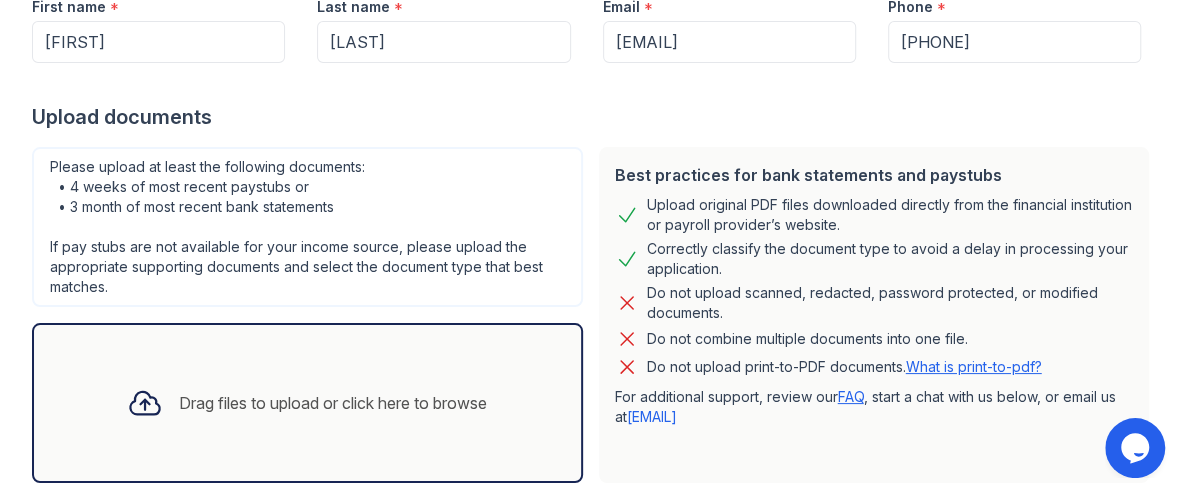 click 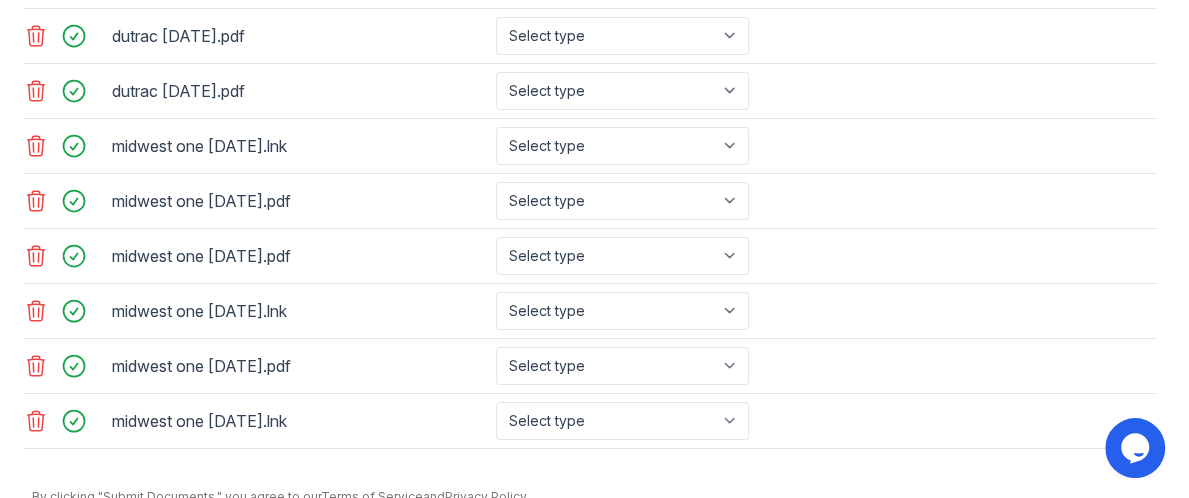 scroll, scrollTop: 1200, scrollLeft: 0, axis: vertical 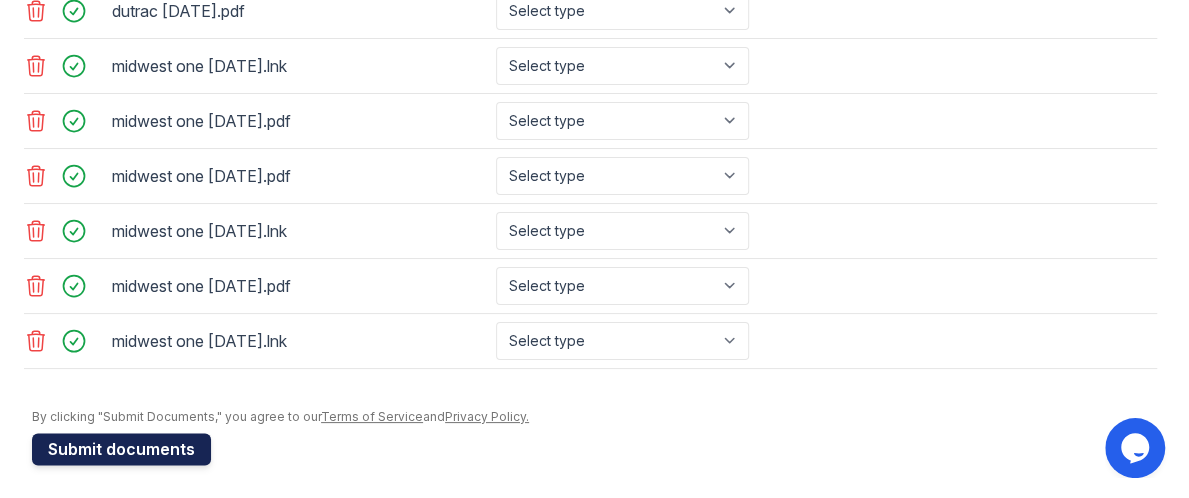 click on "Submit documents" at bounding box center [121, 449] 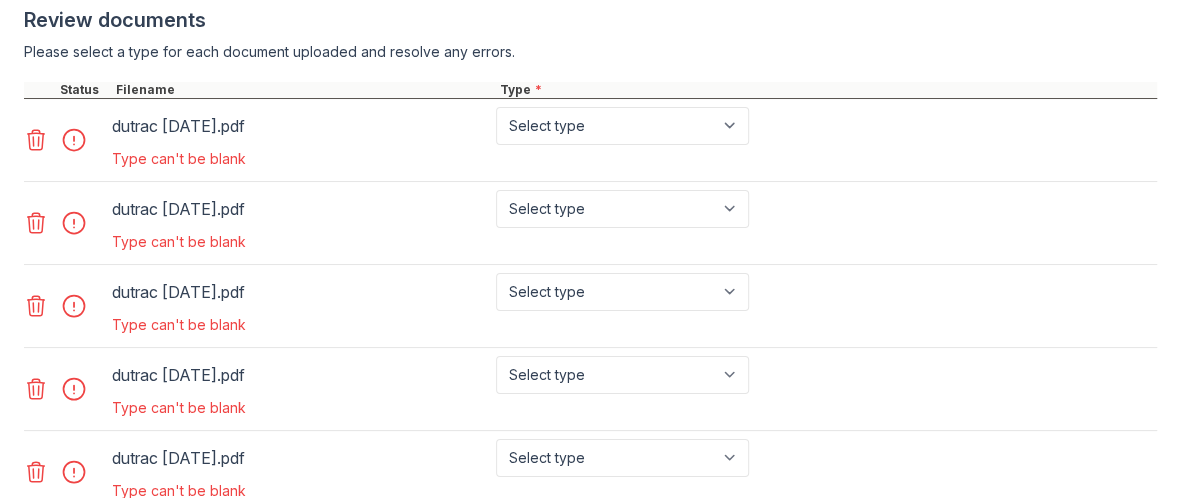 scroll, scrollTop: 920, scrollLeft: 0, axis: vertical 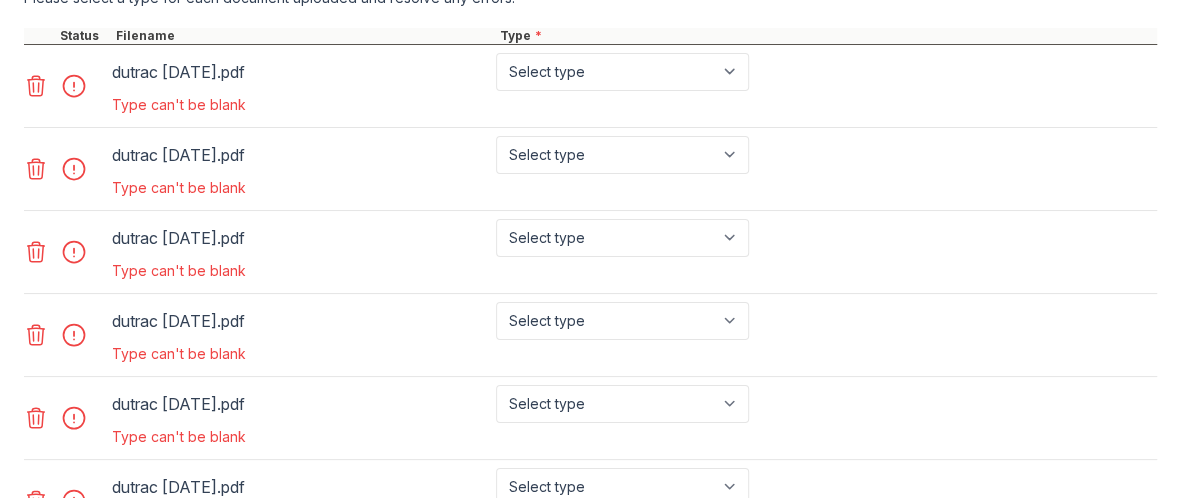 click on "dutrac [DATE].pdf
Select type
Paystub
Bank Statement
Offer Letter
Tax Documents
Benefit Award Letter
Investment Account Statement
Other
Type can't be blank" at bounding box center [590, 169] 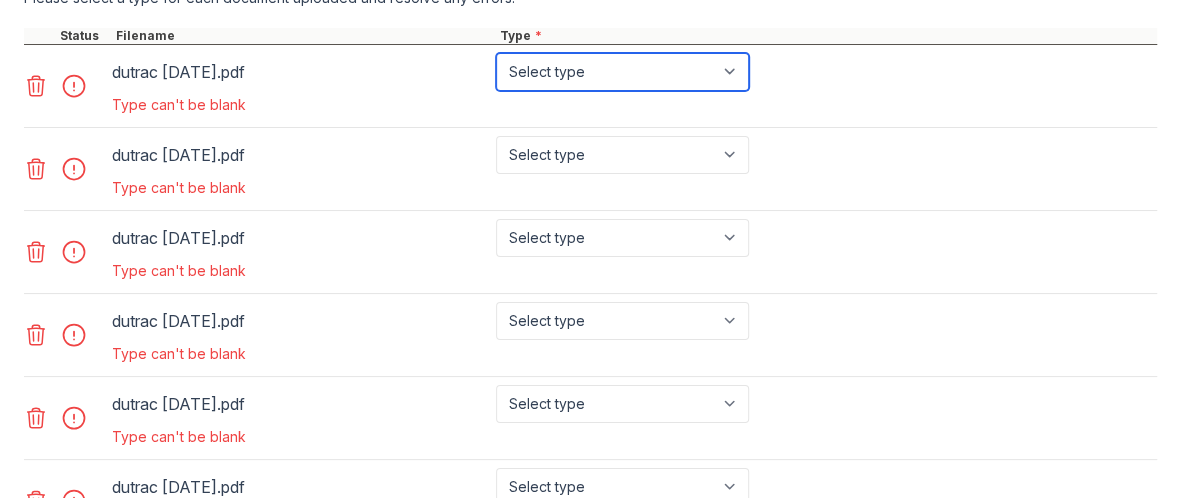 click on "Select type
Paystub
Bank Statement
Offer Letter
Tax Documents
Benefit Award Letter
Investment Account Statement
Other" at bounding box center [622, 72] 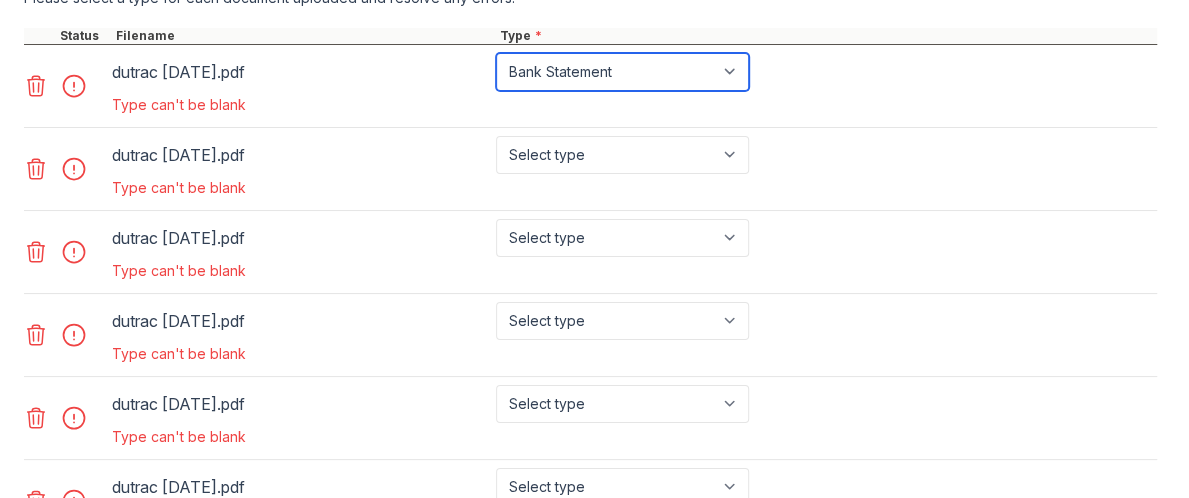 click on "Select type
Paystub
Bank Statement
Offer Letter
Tax Documents
Benefit Award Letter
Investment Account Statement
Other" at bounding box center (622, 72) 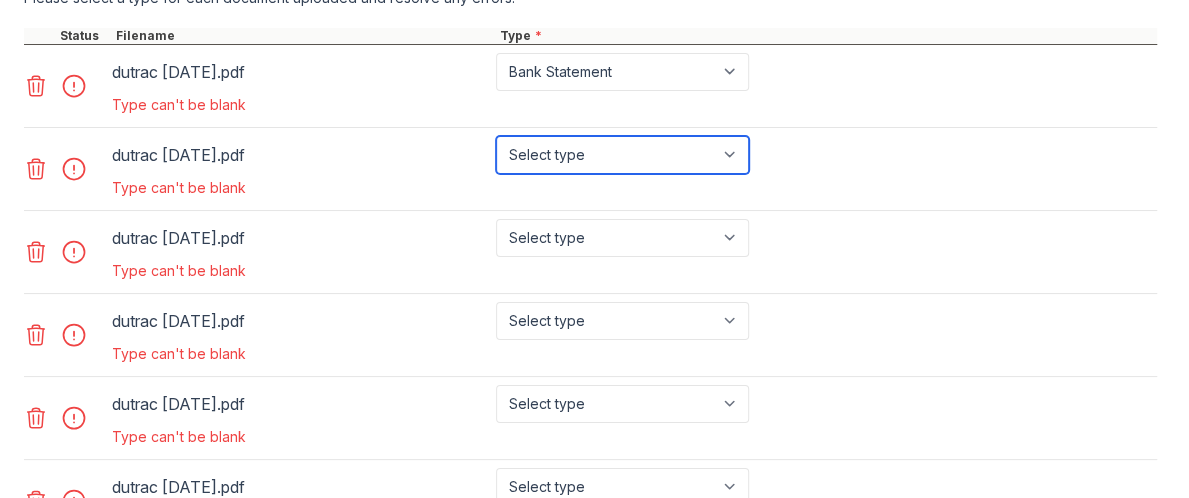 click on "Select type
Paystub
Bank Statement
Offer Letter
Tax Documents
Benefit Award Letter
Investment Account Statement
Other" at bounding box center [622, 155] 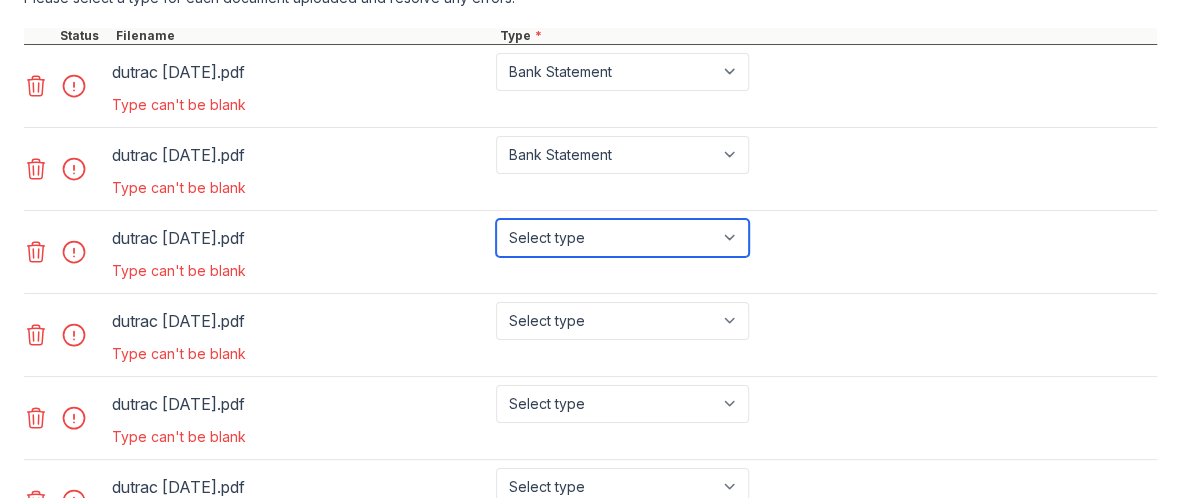 click on "Select type
Paystub
Bank Statement
Offer Letter
Tax Documents
Benefit Award Letter
Investment Account Statement
Other" at bounding box center (622, 238) 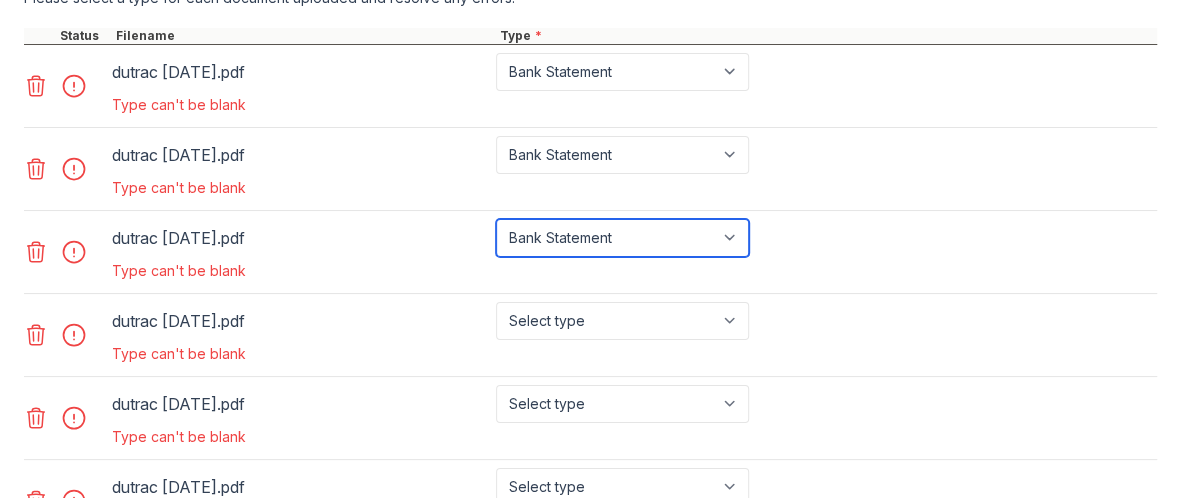 click on "Select type
Paystub
Bank Statement
Offer Letter
Tax Documents
Benefit Award Letter
Investment Account Statement
Other" at bounding box center [622, 238] 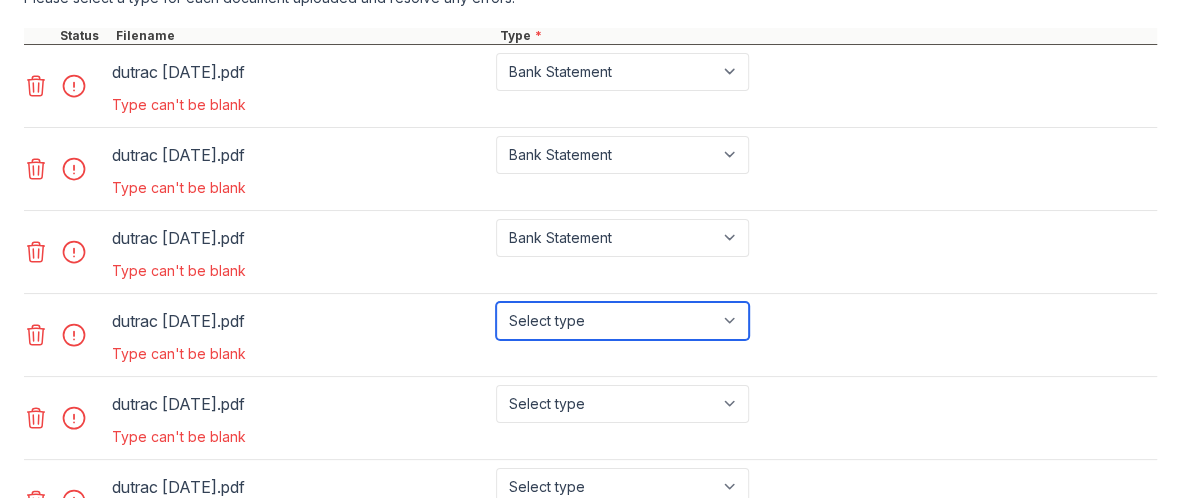 click on "Select type
Paystub
Bank Statement
Offer Letter
Tax Documents
Benefit Award Letter
Investment Account Statement
Other" at bounding box center (622, 321) 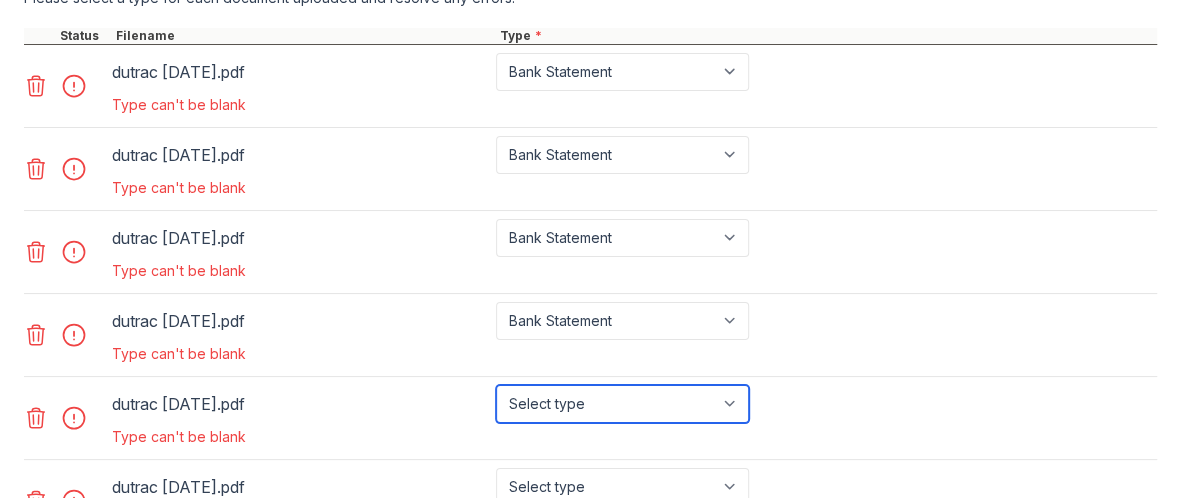 click on "Select type
Paystub
Bank Statement
Offer Letter
Tax Documents
Benefit Award Letter
Investment Account Statement
Other" at bounding box center [622, 404] 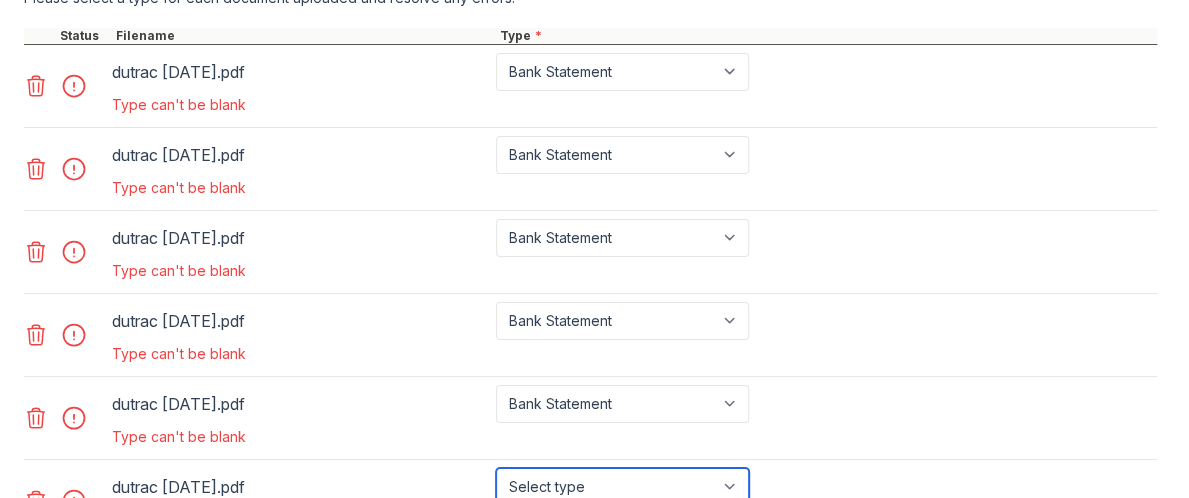 scroll, scrollTop: 923, scrollLeft: 0, axis: vertical 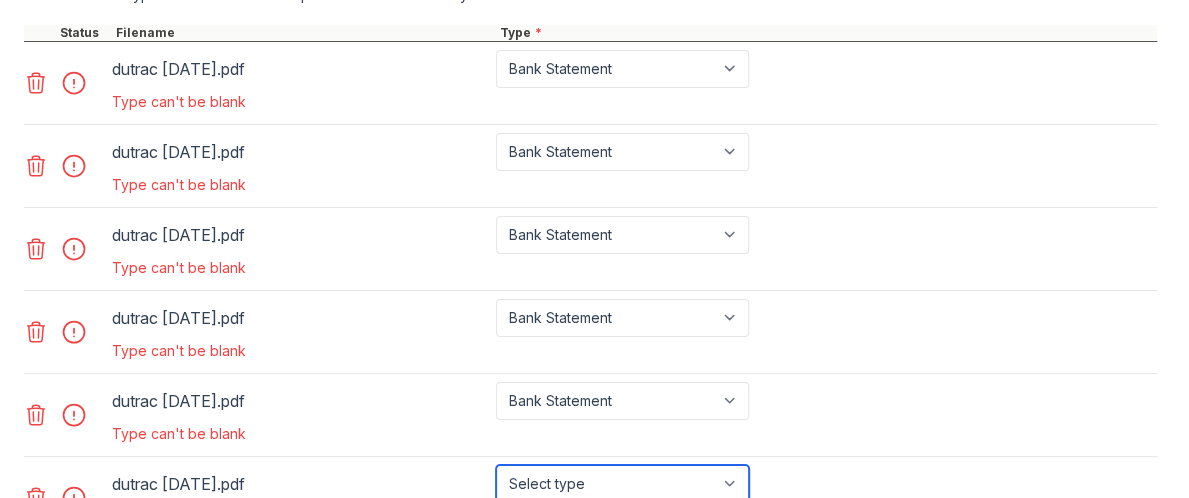 click on "Select type
Paystub
Bank Statement
Offer Letter
Tax Documents
Benefit Award Letter
Investment Account Statement
Other" at bounding box center (622, 484) 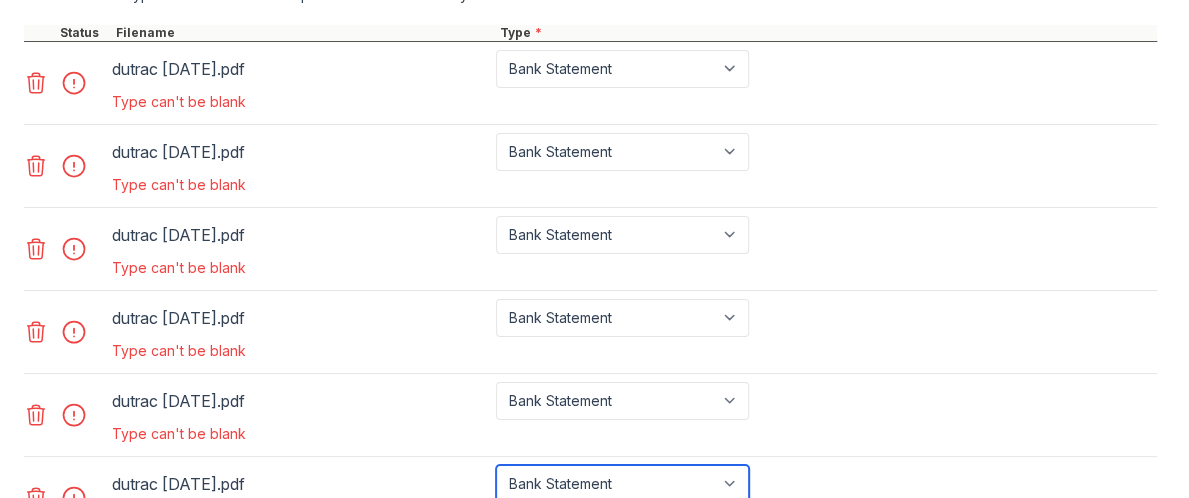 click on "Select type
Paystub
Bank Statement
Offer Letter
Tax Documents
Benefit Award Letter
Investment Account Statement
Other" at bounding box center (622, 484) 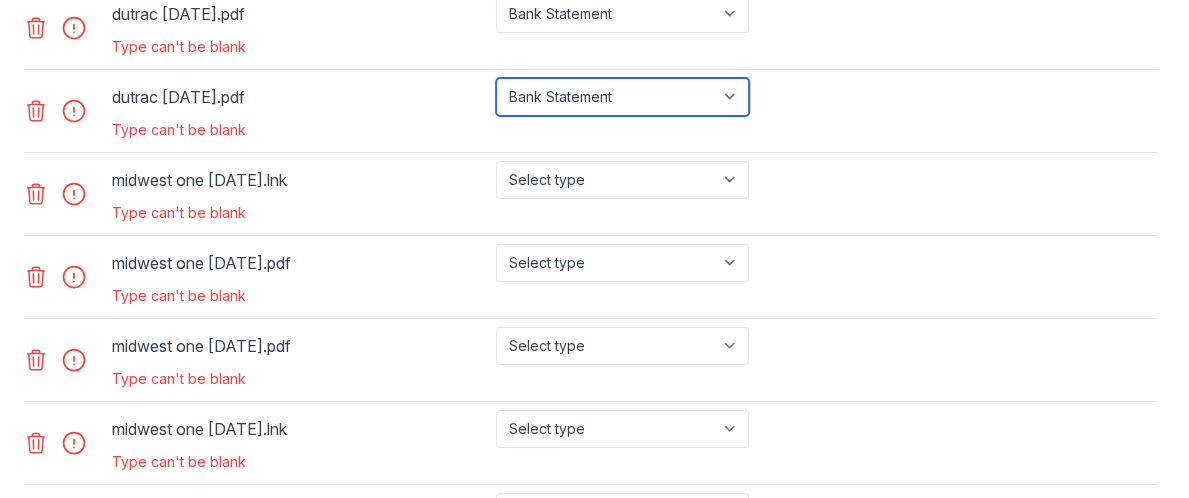scroll, scrollTop: 1337, scrollLeft: 0, axis: vertical 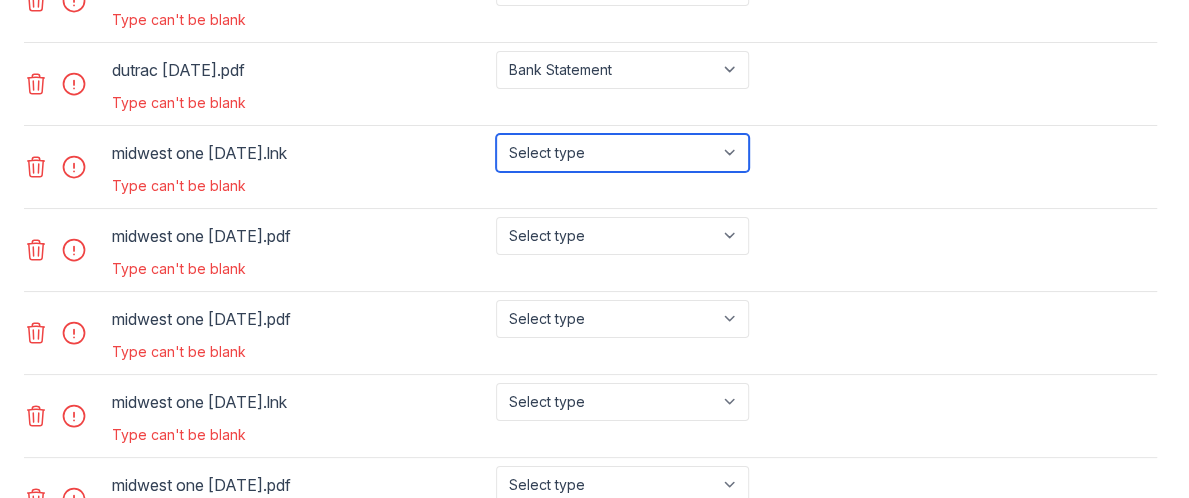 click on "Select type
Paystub
Bank Statement
Offer Letter
Tax Documents
Benefit Award Letter
Investment Account Statement
Other" at bounding box center (622, 153) 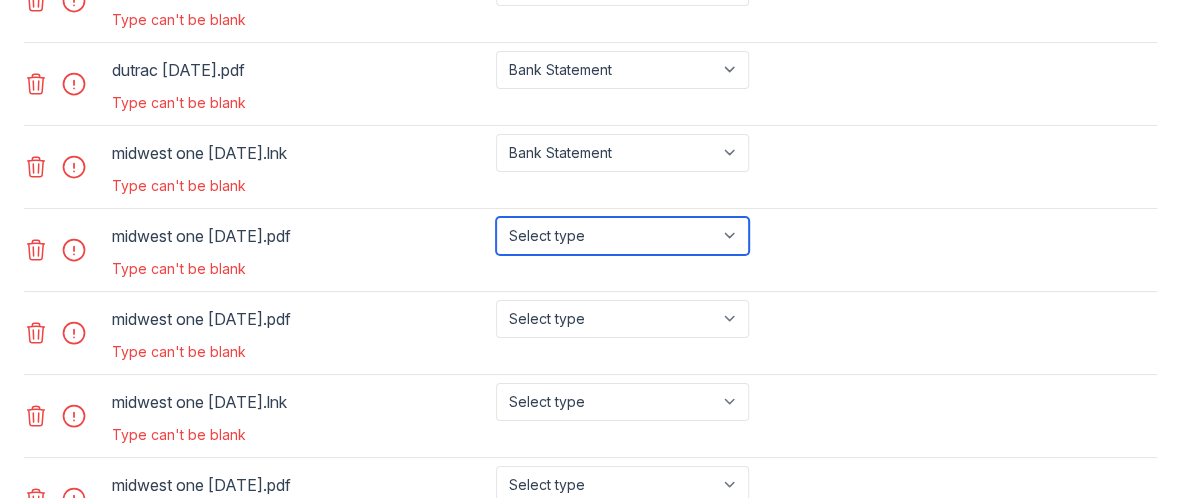 click on "Select type
Paystub
Bank Statement
Offer Letter
Tax Documents
Benefit Award Letter
Investment Account Statement
Other" at bounding box center (622, 236) 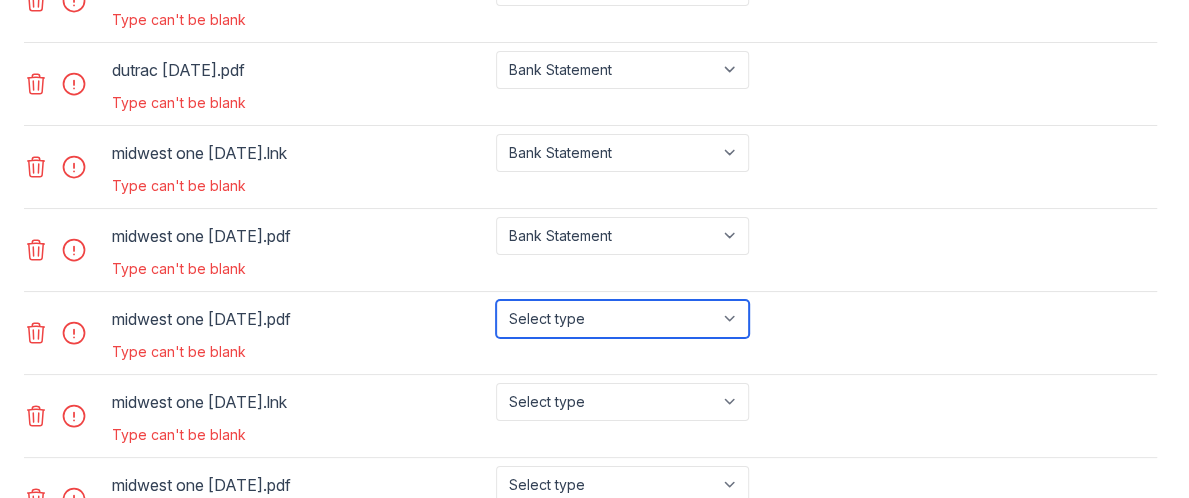 click on "Select type
Paystub
Bank Statement
Offer Letter
Tax Documents
Benefit Award Letter
Investment Account Statement
Other" at bounding box center (622, 319) 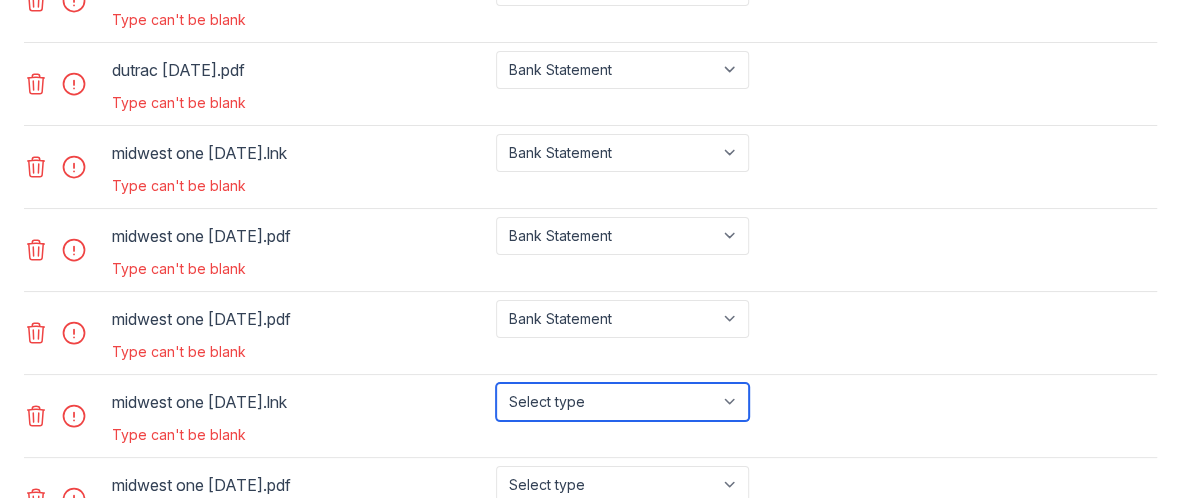 click on "Select type
Paystub
Bank Statement
Offer Letter
Tax Documents
Benefit Award Letter
Investment Account Statement
Other" at bounding box center (622, 402) 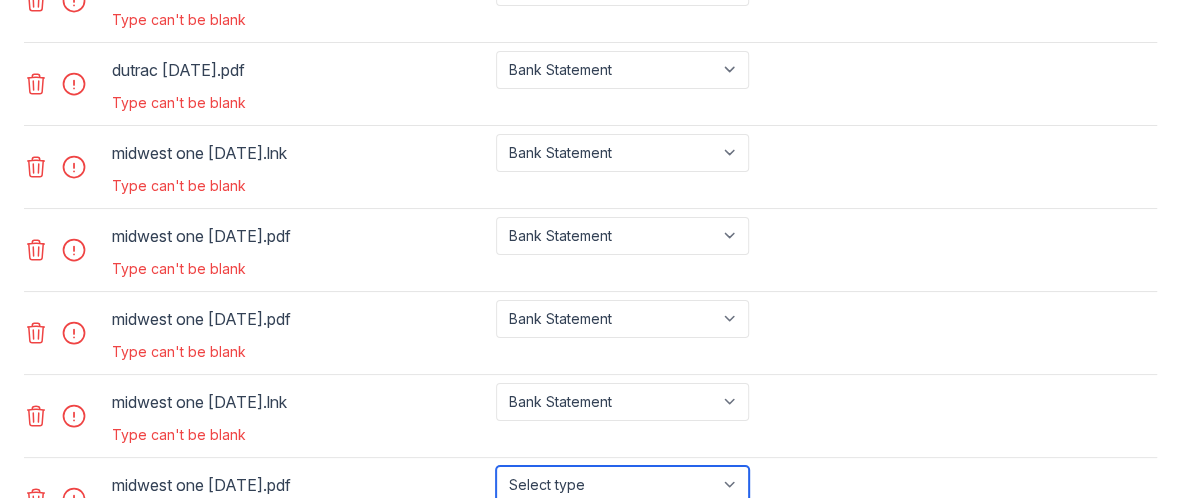 click on "Select type
Paystub
Bank Statement
Offer Letter
Tax Documents
Benefit Award Letter
Investment Account Statement
Other" at bounding box center (622, 485) 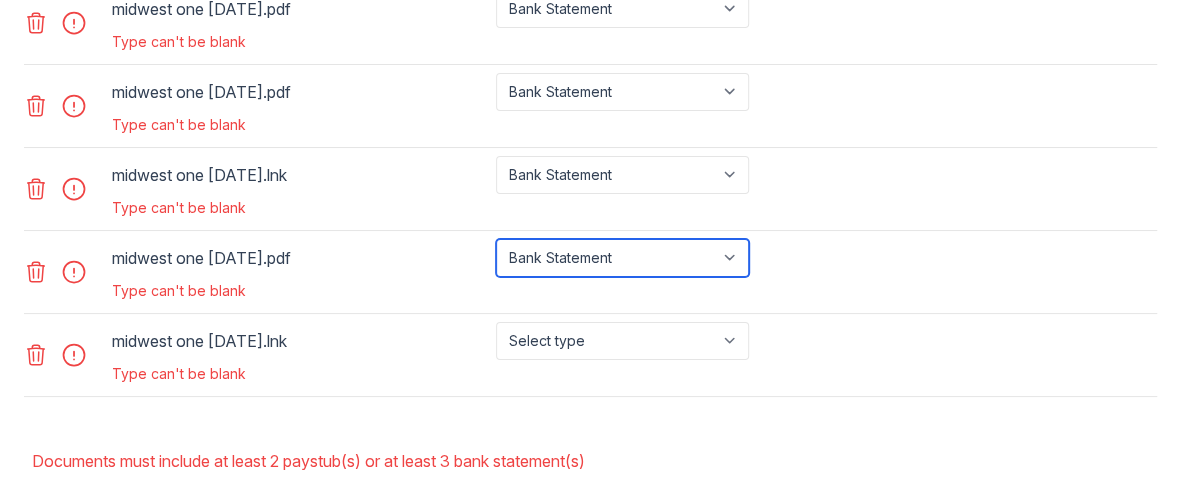 scroll, scrollTop: 1655, scrollLeft: 0, axis: vertical 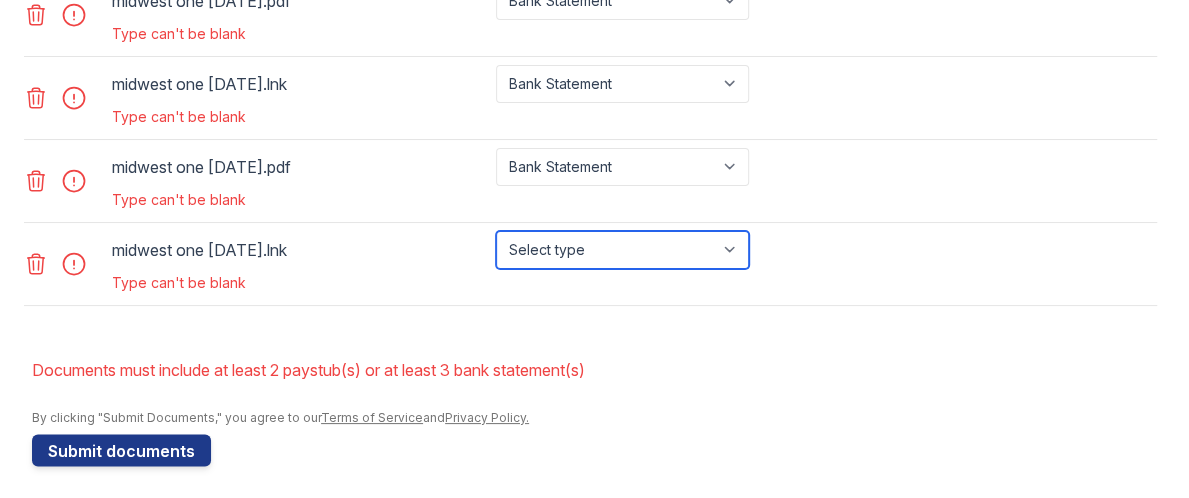 click on "Select type
Paystub
Bank Statement
Offer Letter
Tax Documents
Benefit Award Letter
Investment Account Statement
Other" at bounding box center (622, 250) 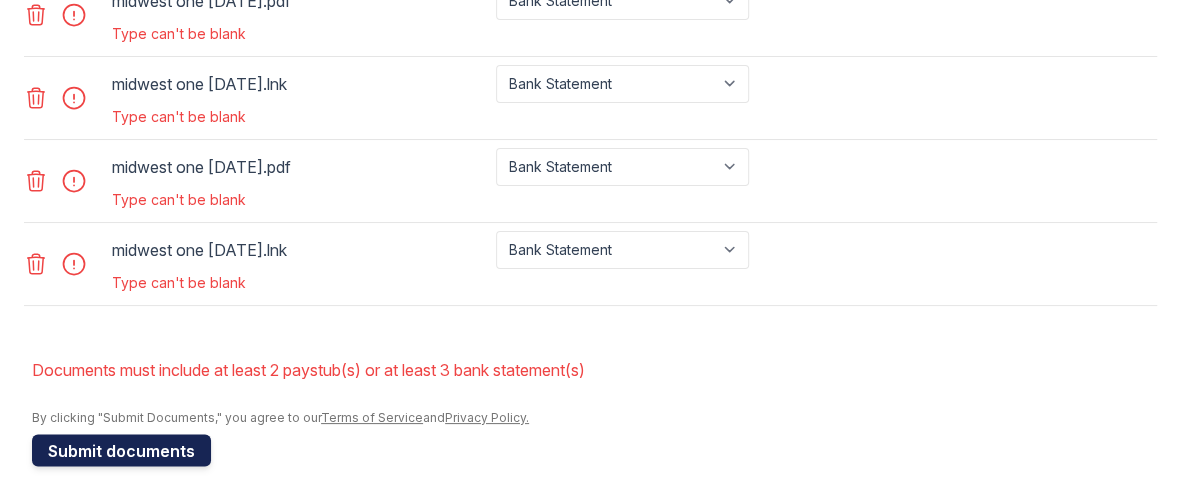click on "Submit documents" at bounding box center [121, 450] 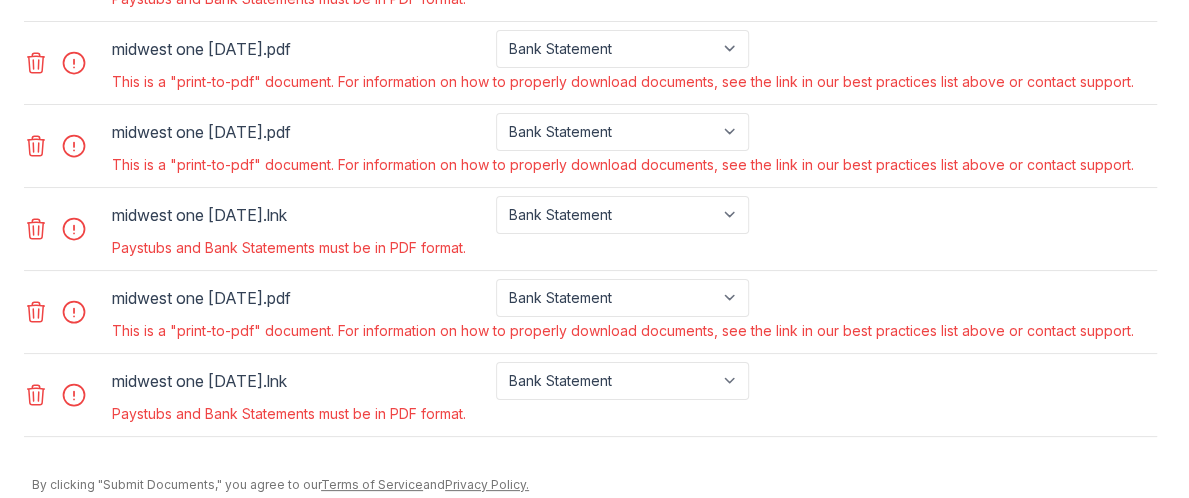 scroll, scrollTop: 1507, scrollLeft: 0, axis: vertical 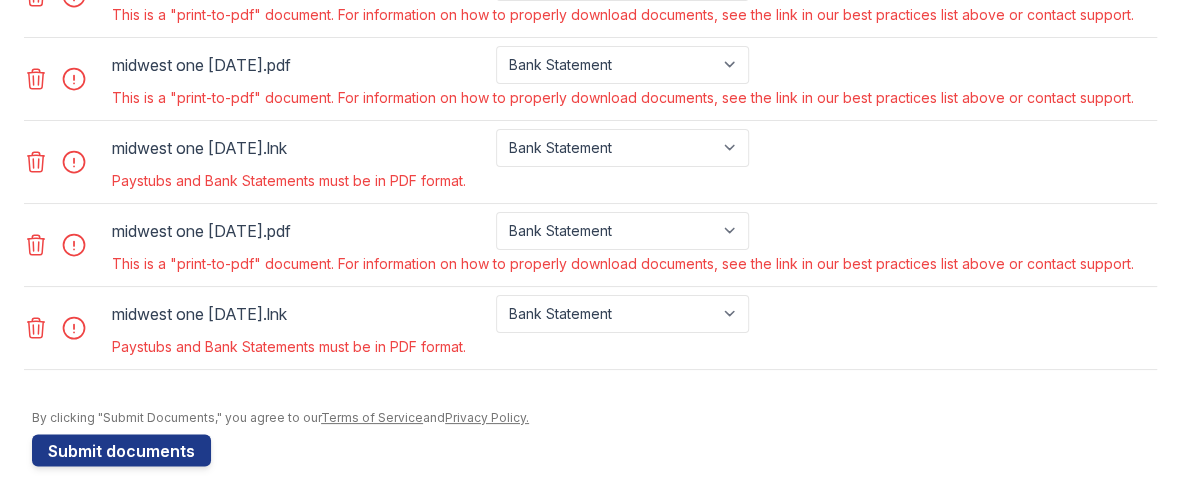 click on "midwest one [DATE].pdf
Paystub
Bank Statement
Offer Letter
Tax Documents
Benefit Award Letter
Investment Account Statement
Other
This is a "print-to-pdf" document. For information on how to properly download documents, see the link in our best practices list above or contact support." at bounding box center (590, 79) 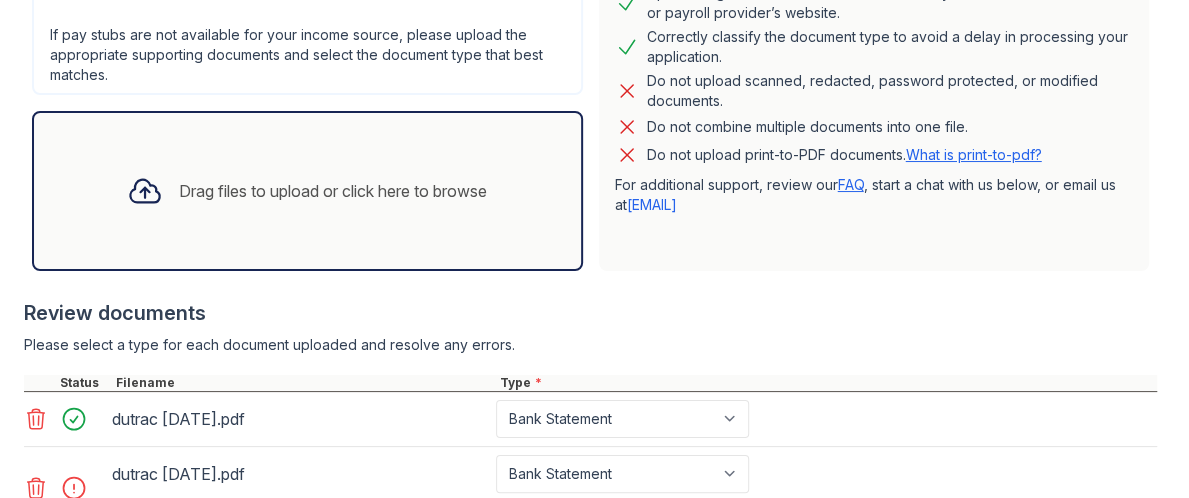 scroll, scrollTop: 440, scrollLeft: 0, axis: vertical 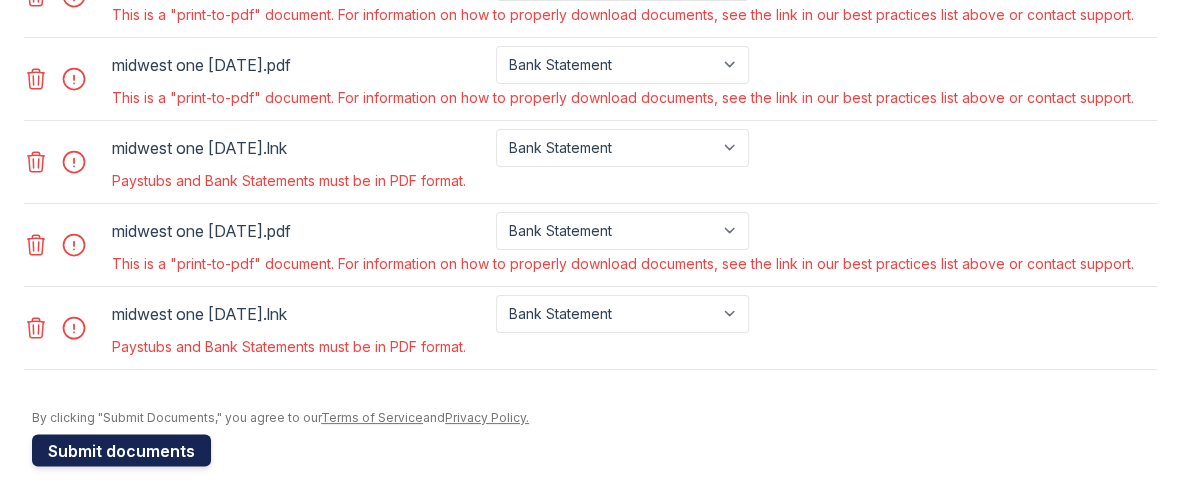 click on "Submit documents" at bounding box center [121, 450] 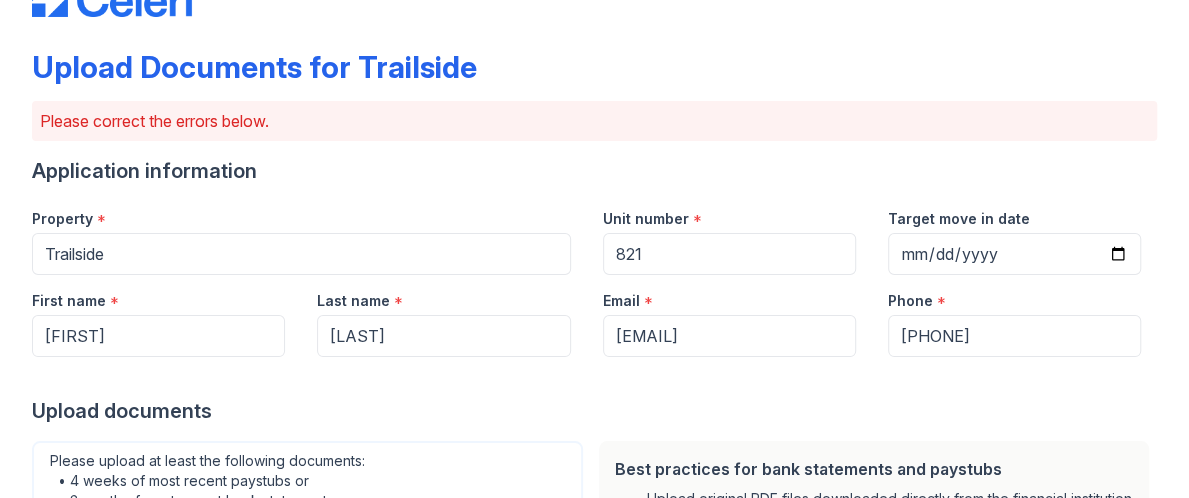 scroll, scrollTop: 0, scrollLeft: 0, axis: both 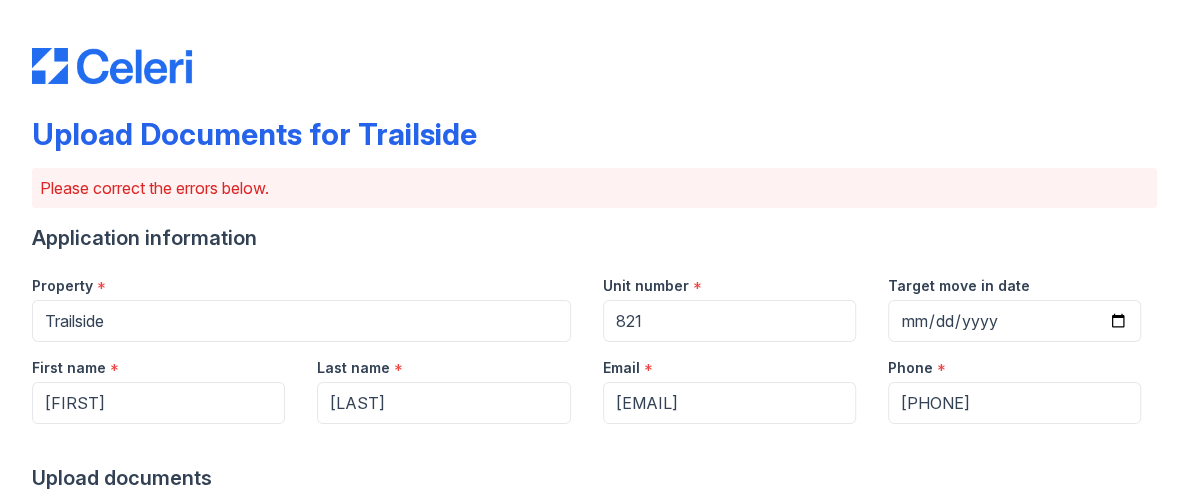 click at bounding box center (594, 46) 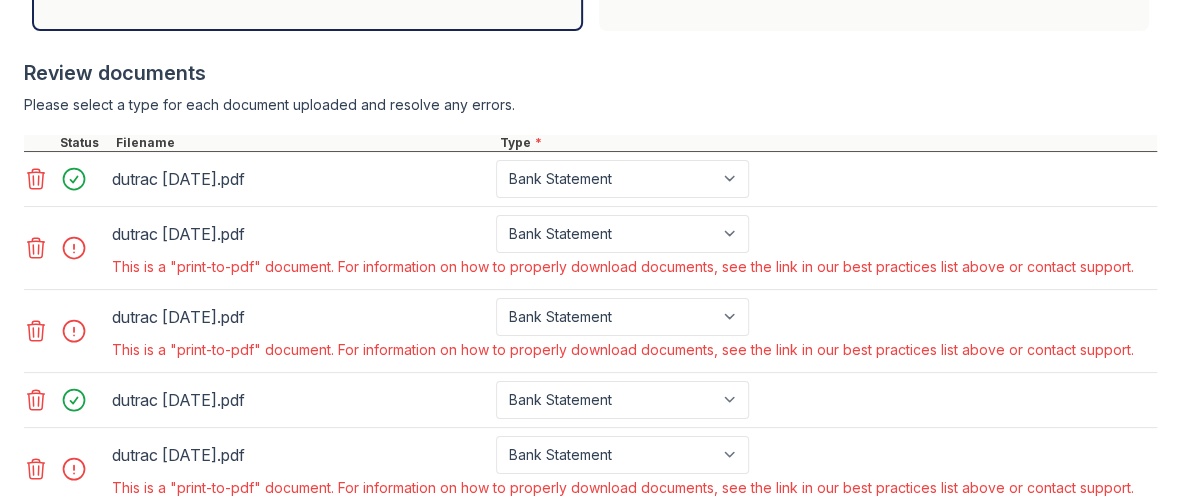 scroll, scrollTop: 893, scrollLeft: 0, axis: vertical 